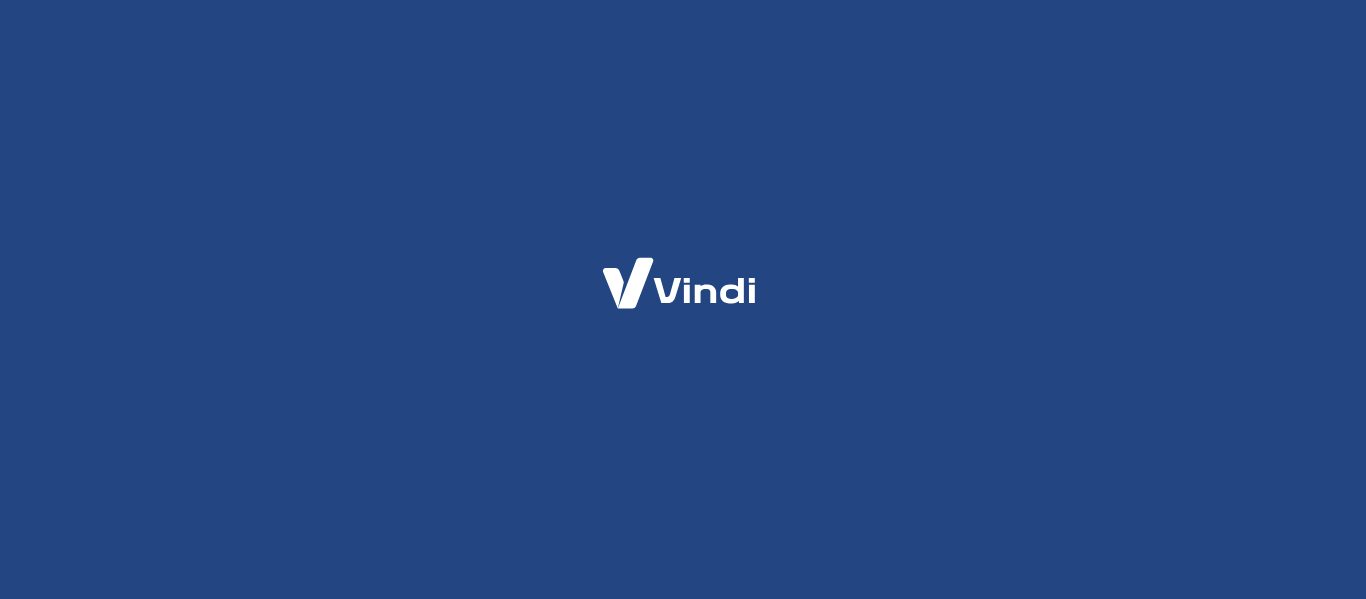 scroll, scrollTop: 0, scrollLeft: 0, axis: both 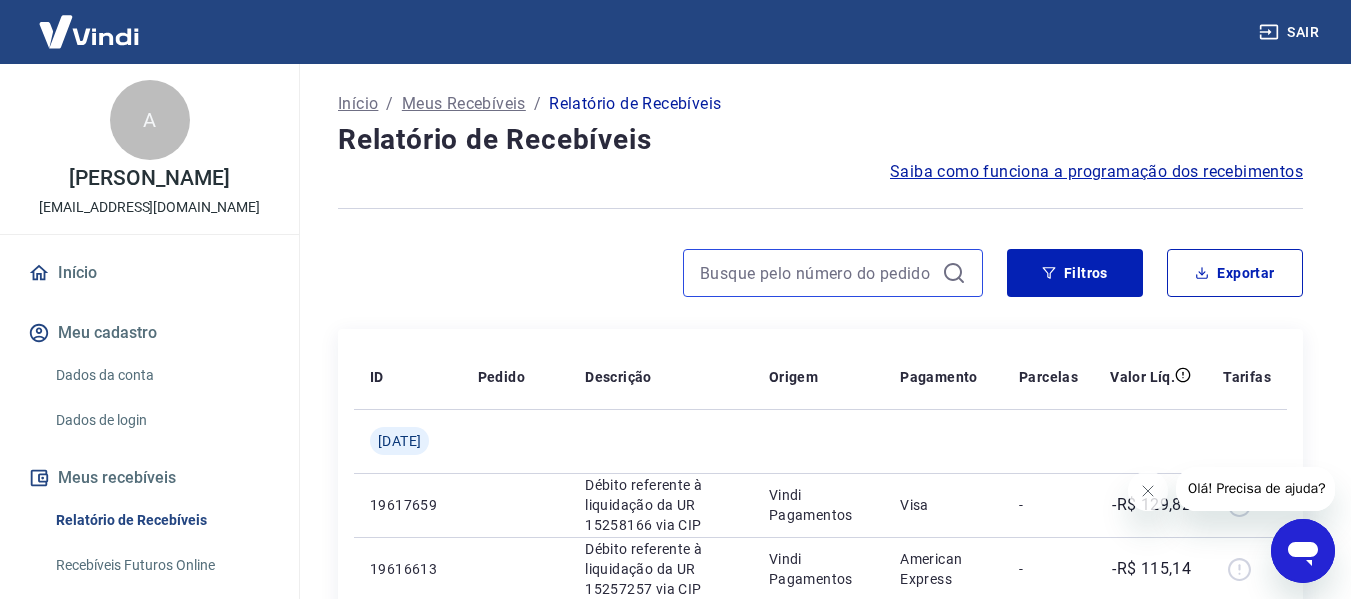 click at bounding box center [817, 273] 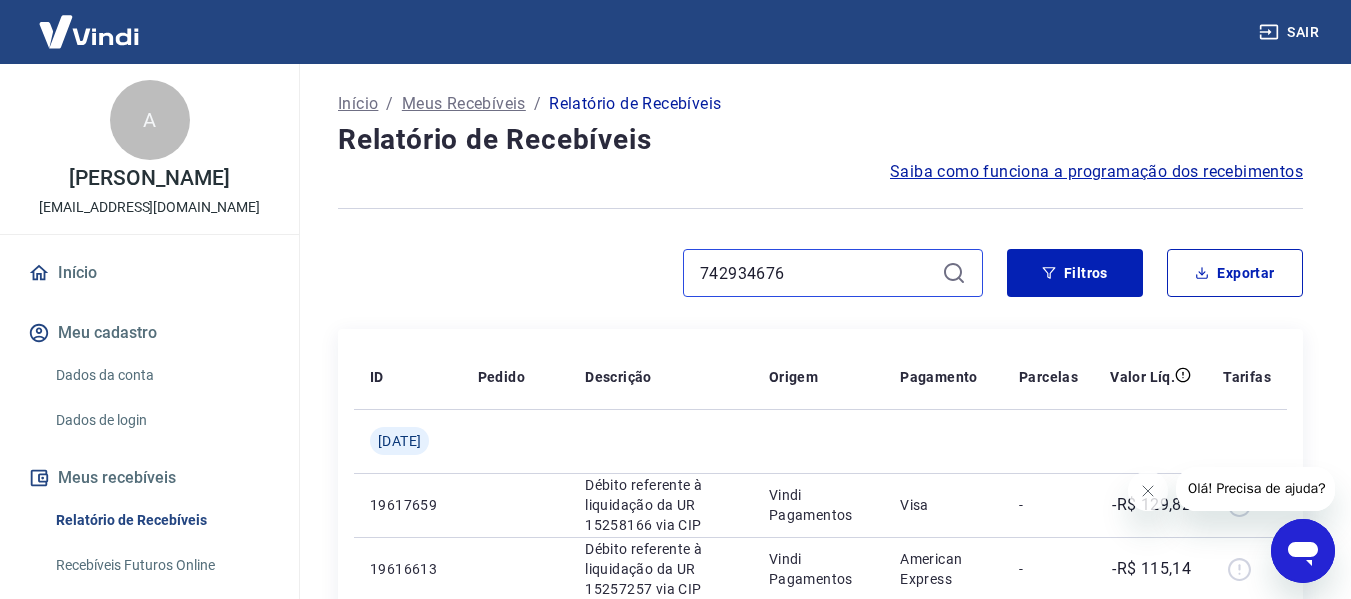 click on "742934676" at bounding box center [817, 273] 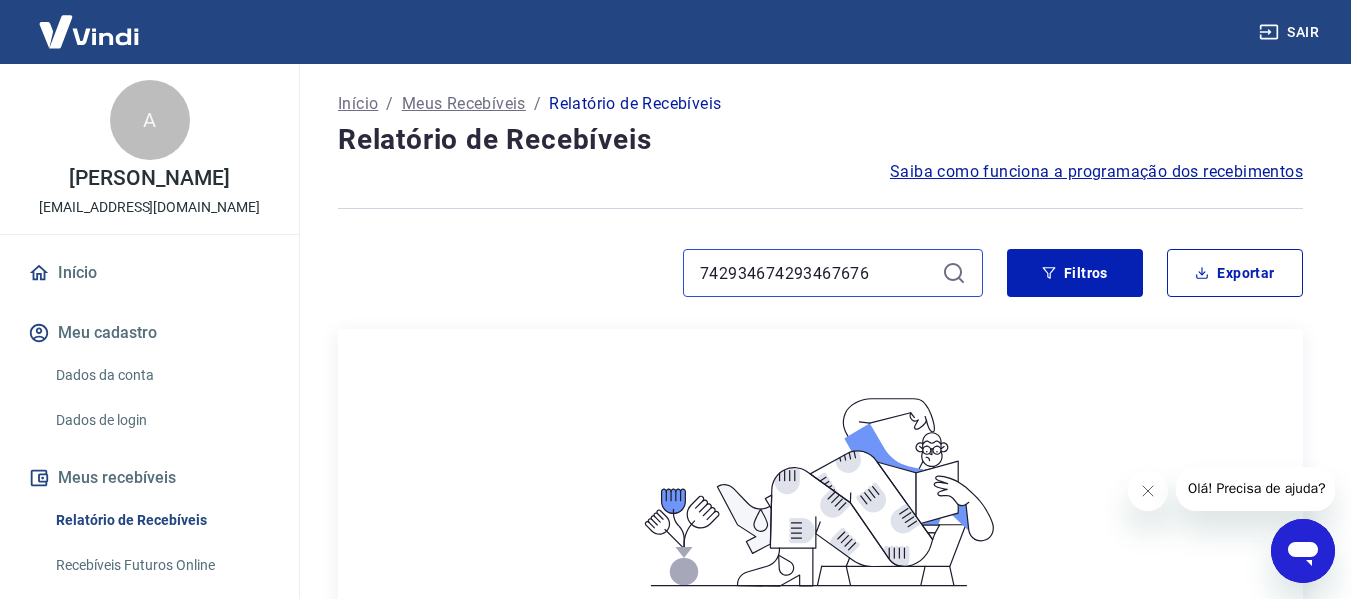 drag, startPoint x: 895, startPoint y: 273, endPoint x: 654, endPoint y: 297, distance: 242.19208 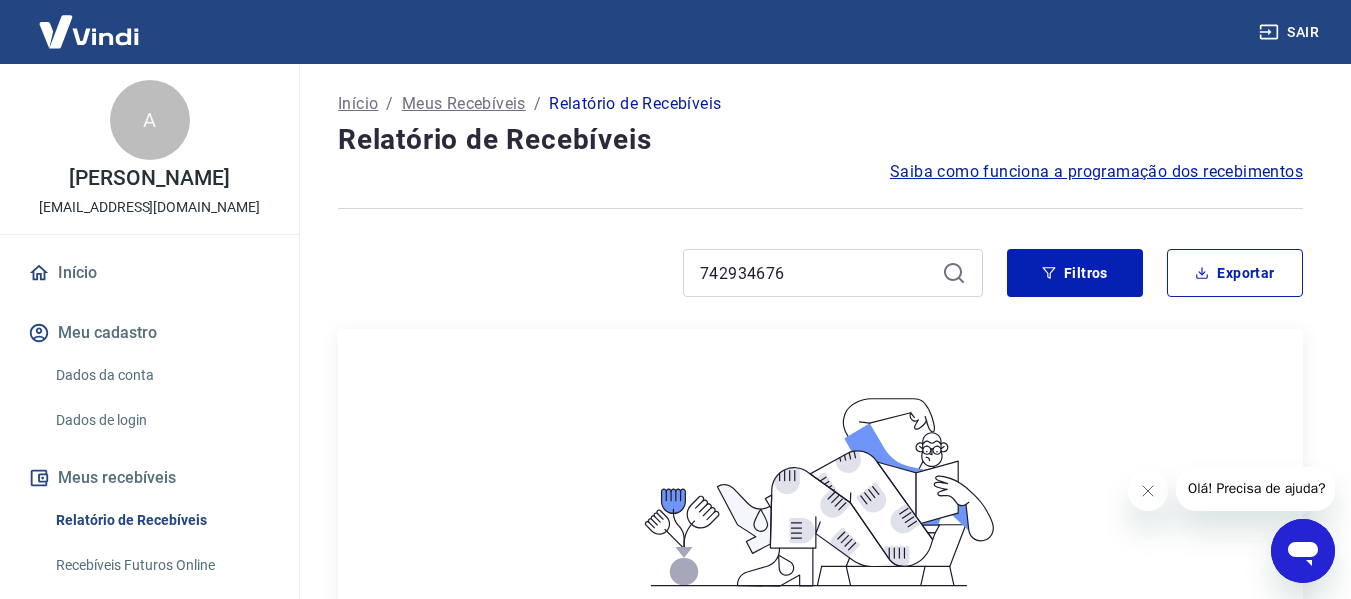 click 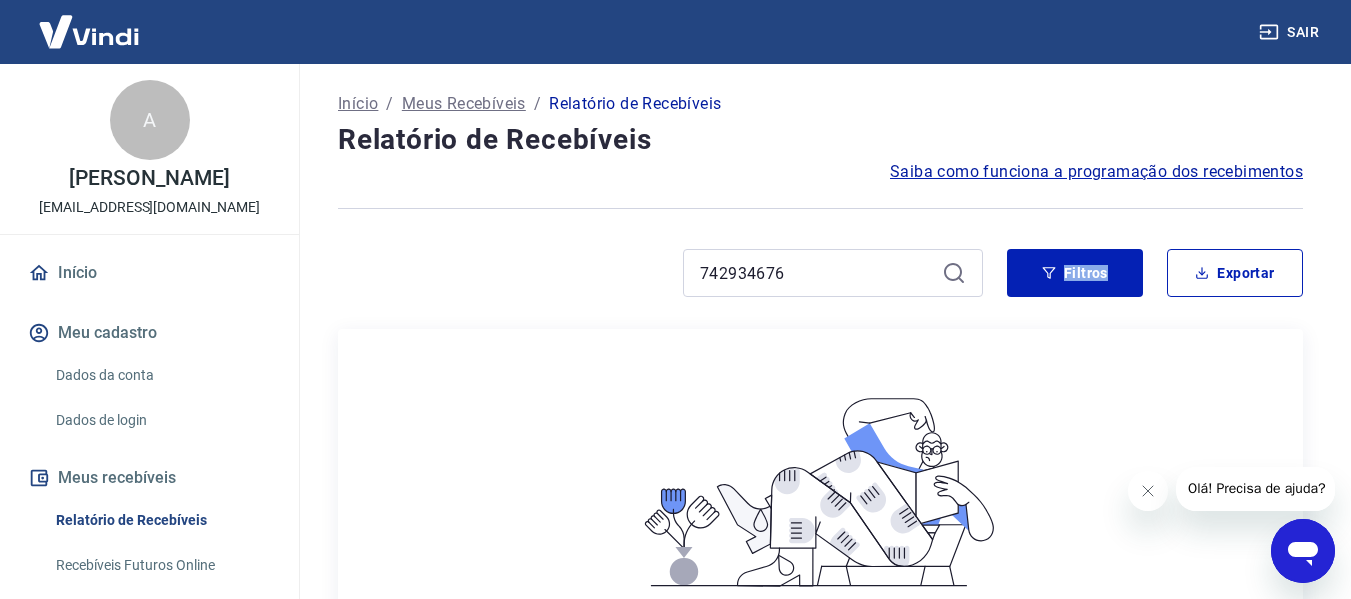 click 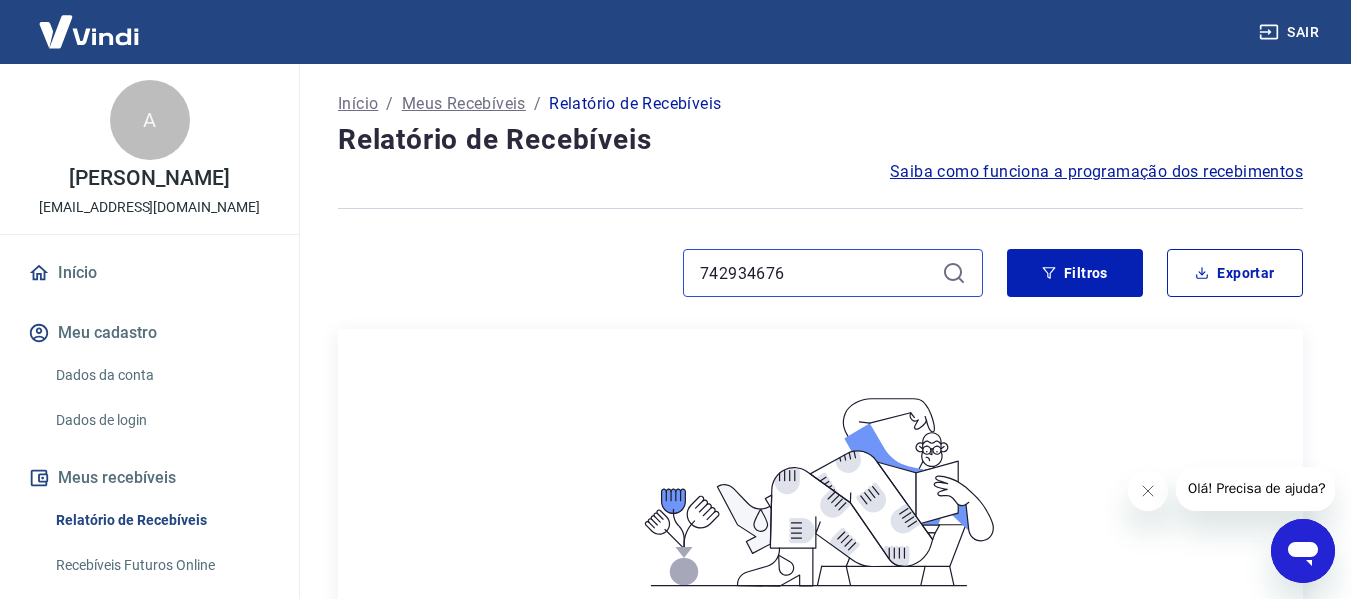 drag, startPoint x: 789, startPoint y: 275, endPoint x: 681, endPoint y: 295, distance: 109.83624 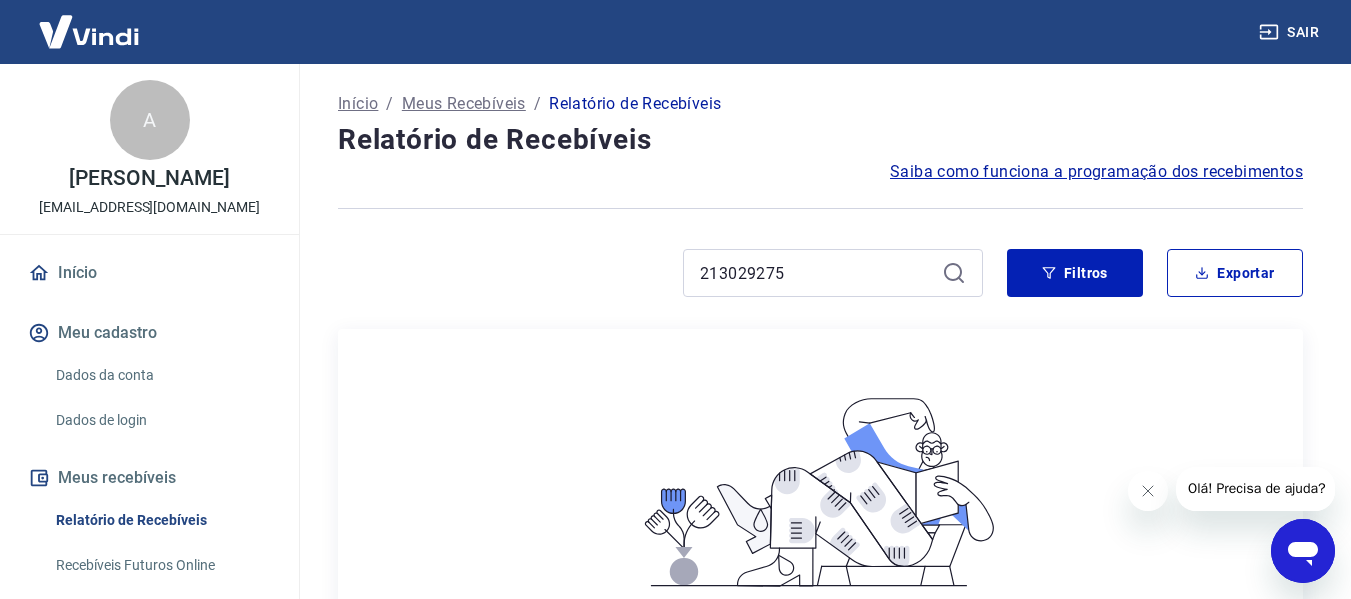 click on "213029275" at bounding box center [833, 273] 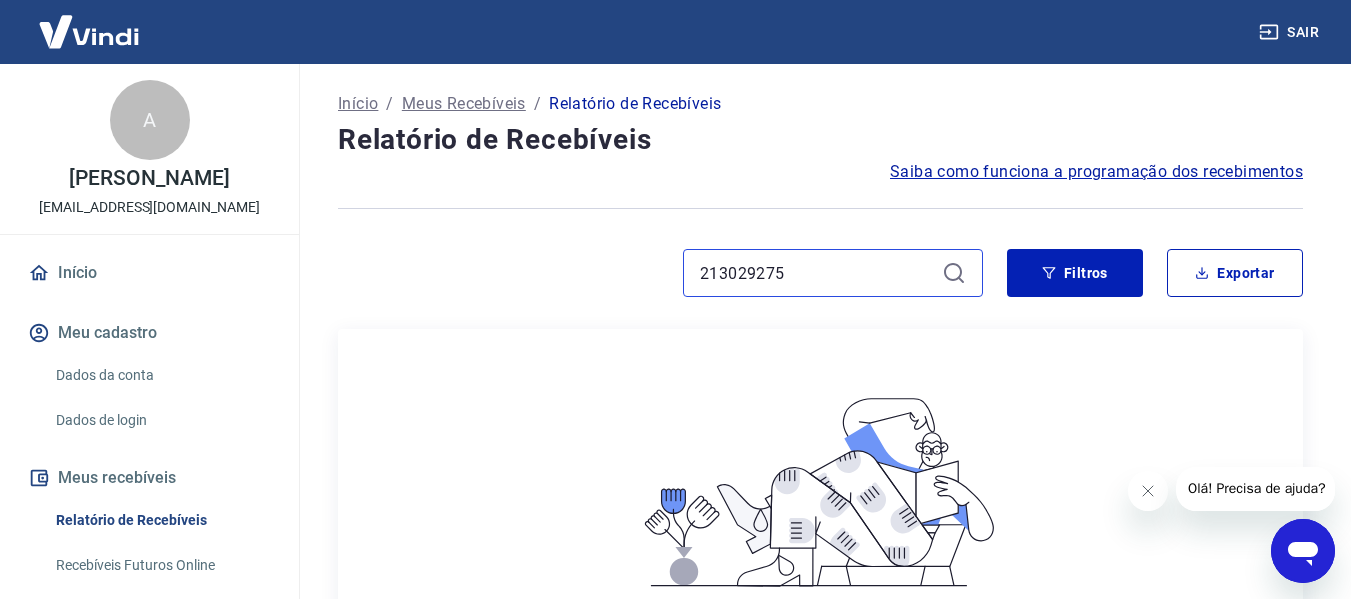 drag, startPoint x: 804, startPoint y: 277, endPoint x: 682, endPoint y: 295, distance: 123.32072 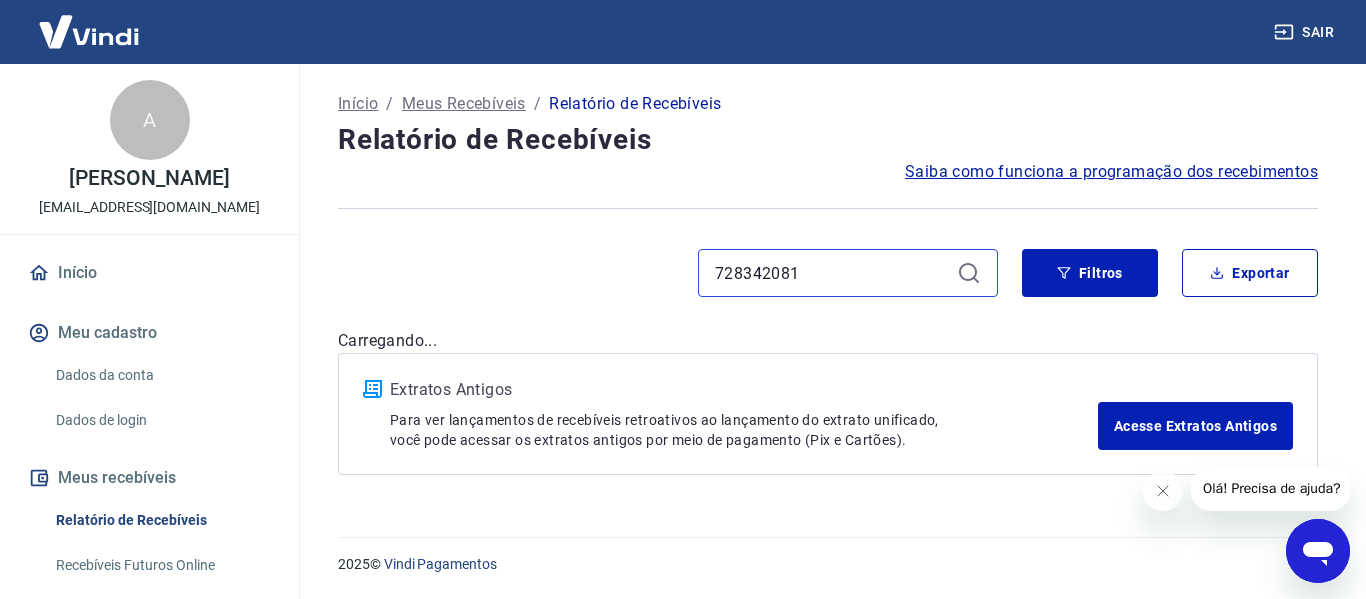type on "728342081" 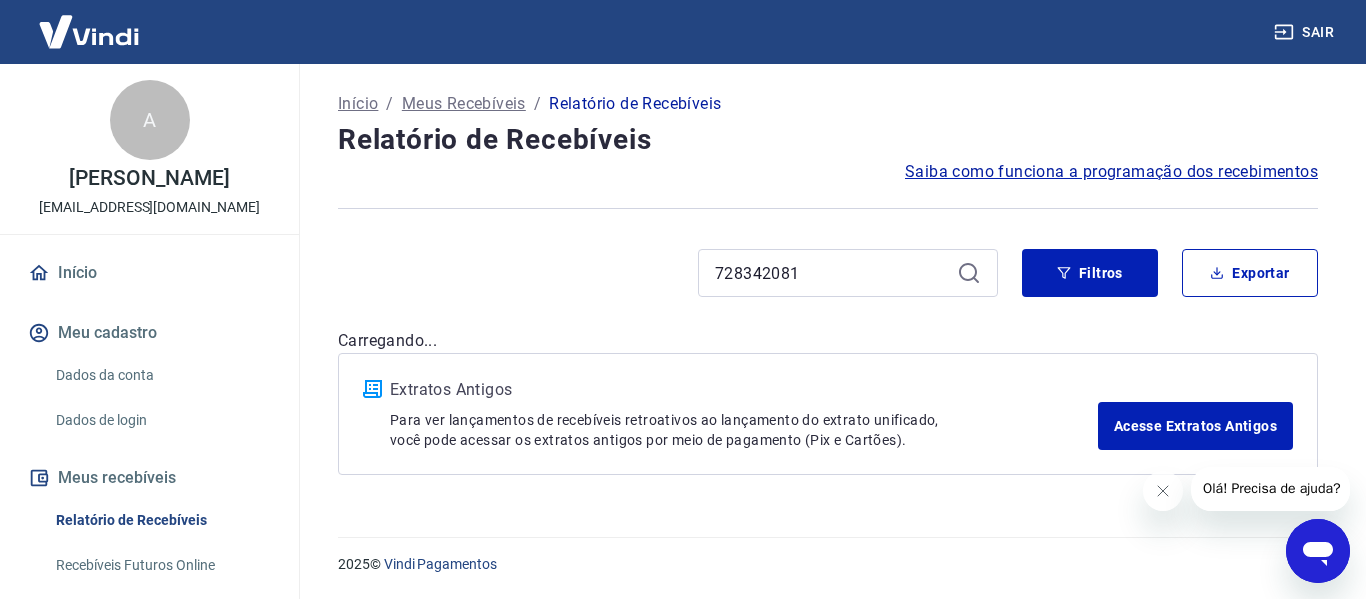 click on "728342081" at bounding box center [848, 273] 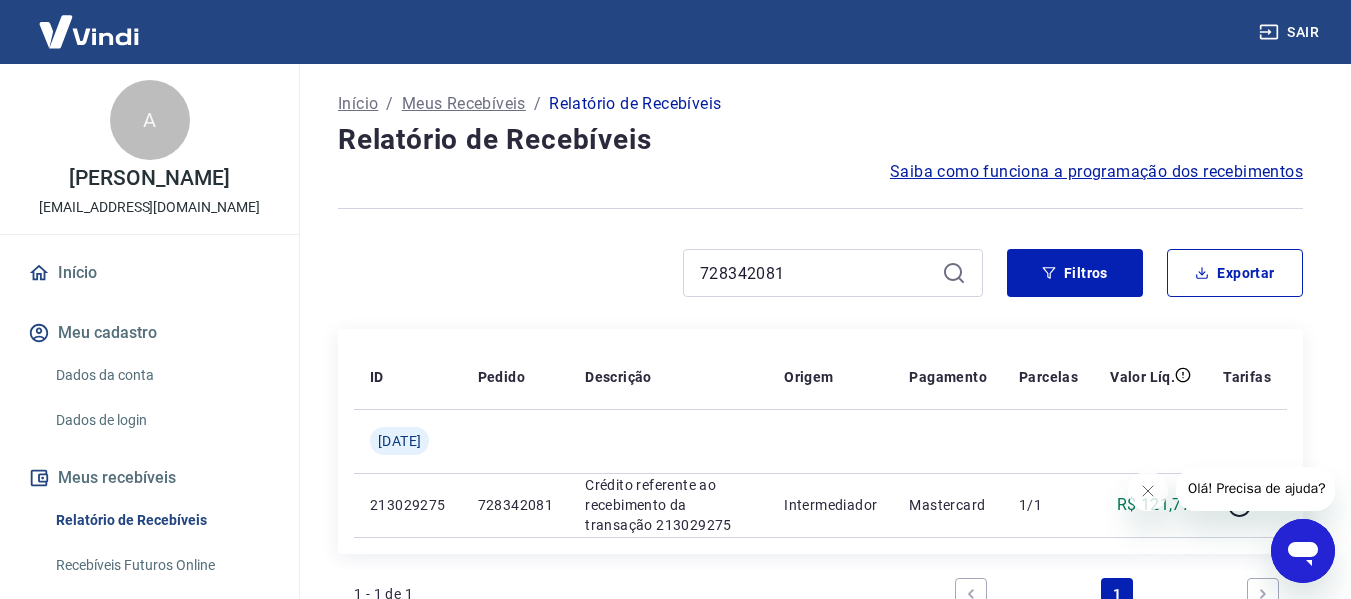 click 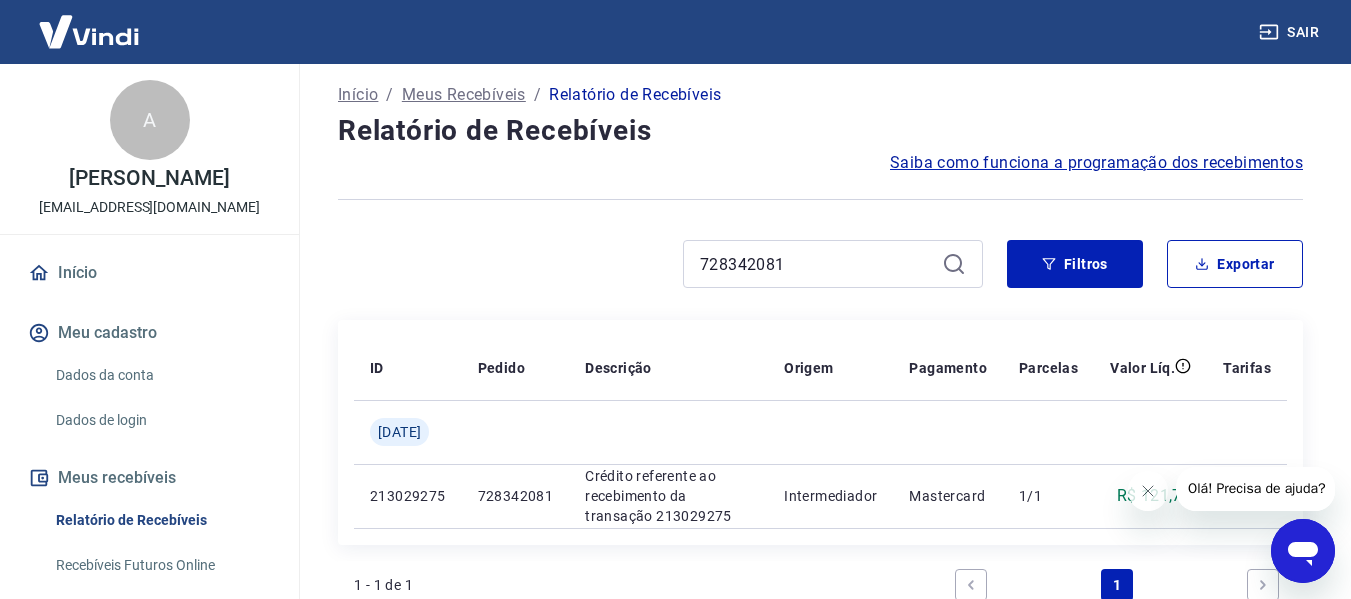 scroll, scrollTop: 0, scrollLeft: 0, axis: both 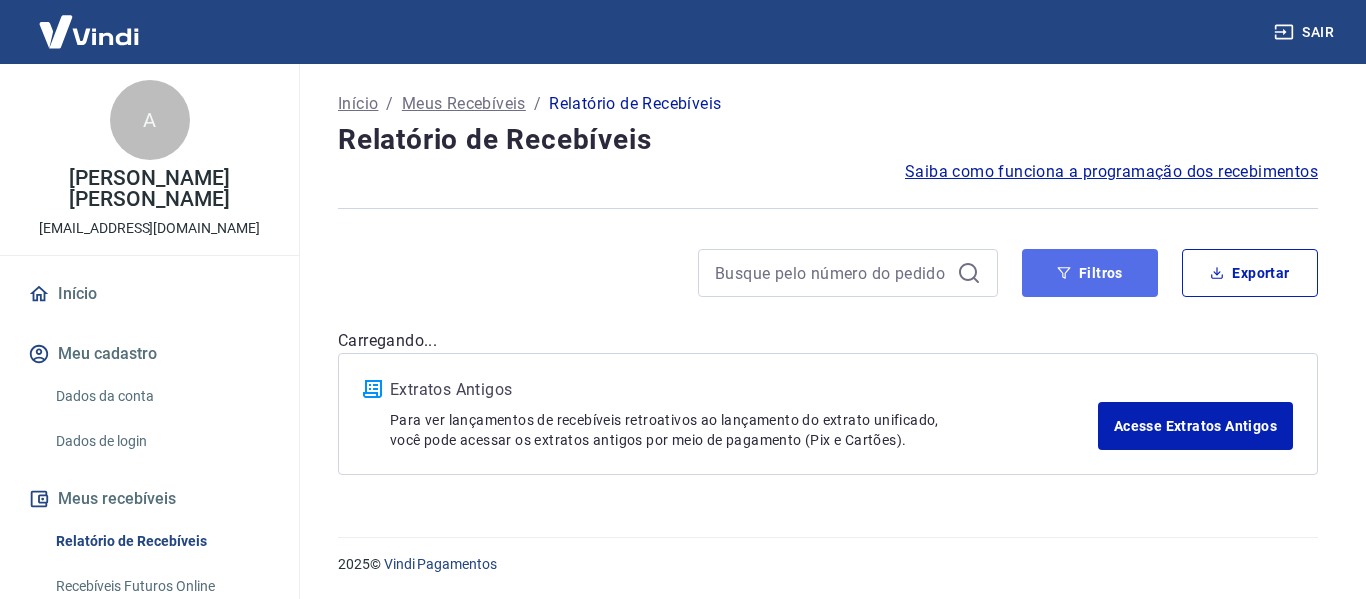 click on "Filtros" at bounding box center [1090, 273] 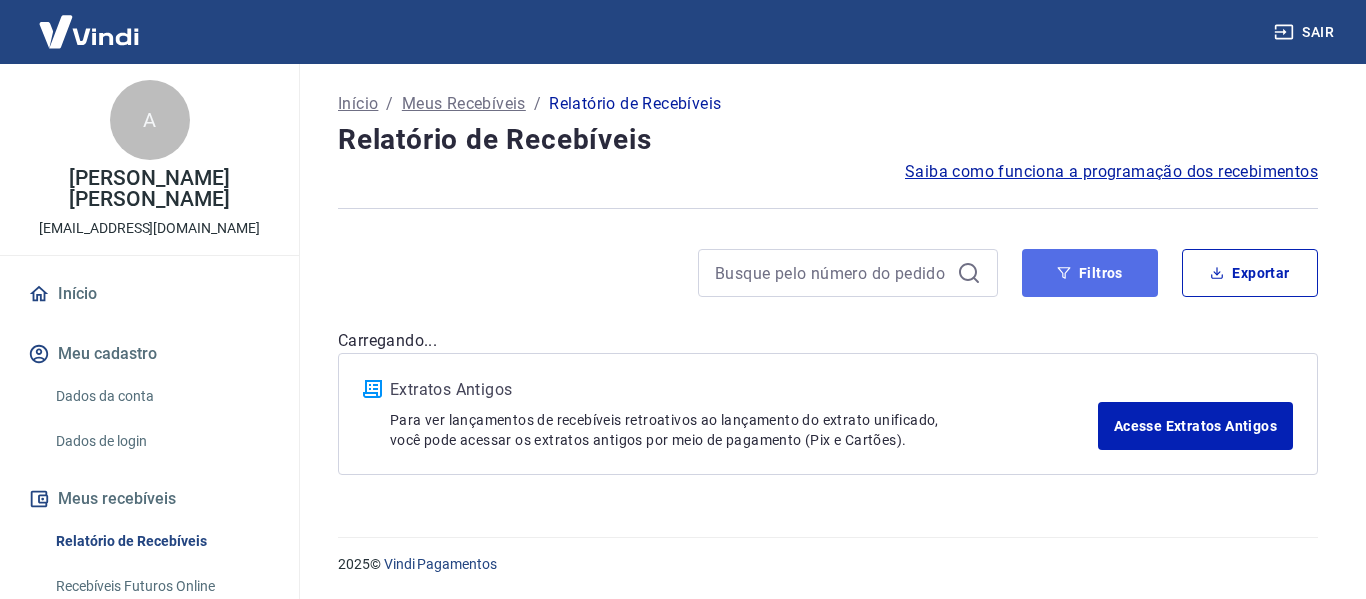 click on "Filtros" at bounding box center (1090, 273) 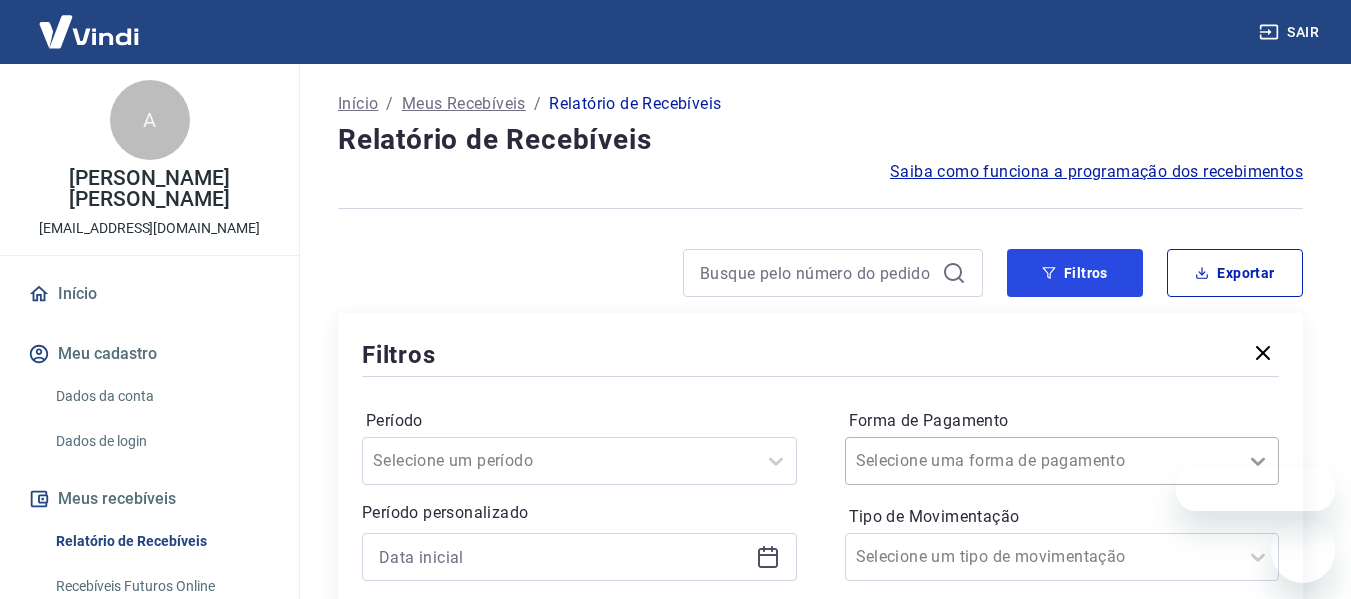 scroll, scrollTop: 200, scrollLeft: 0, axis: vertical 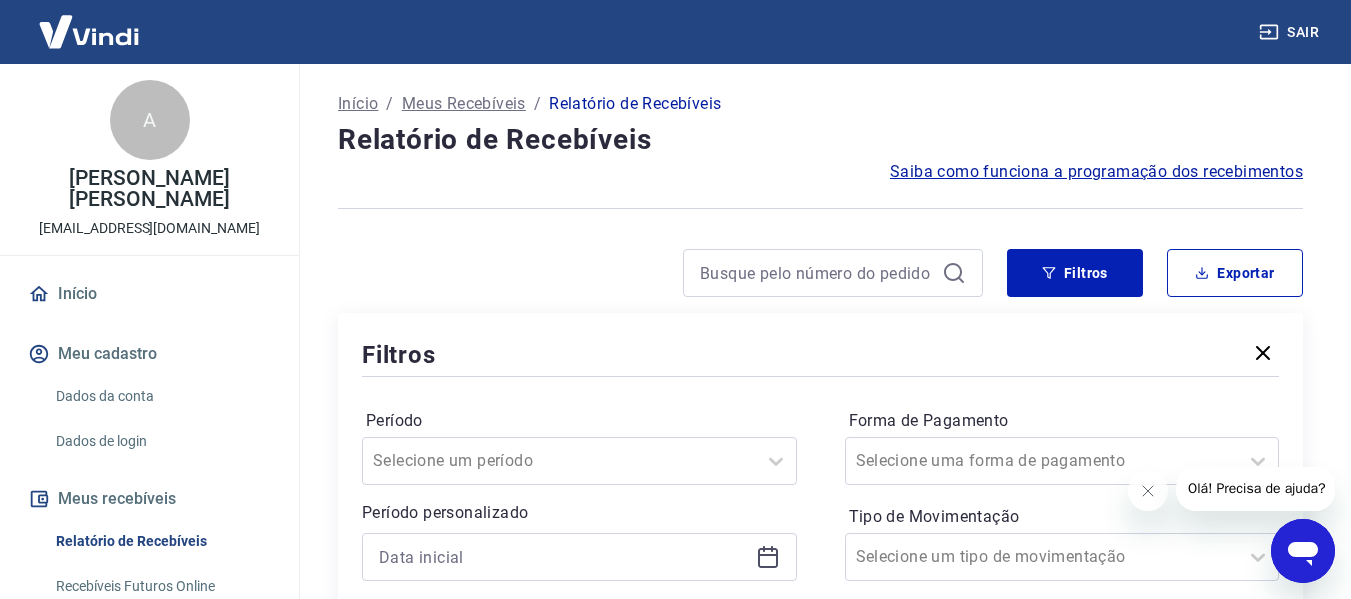 click 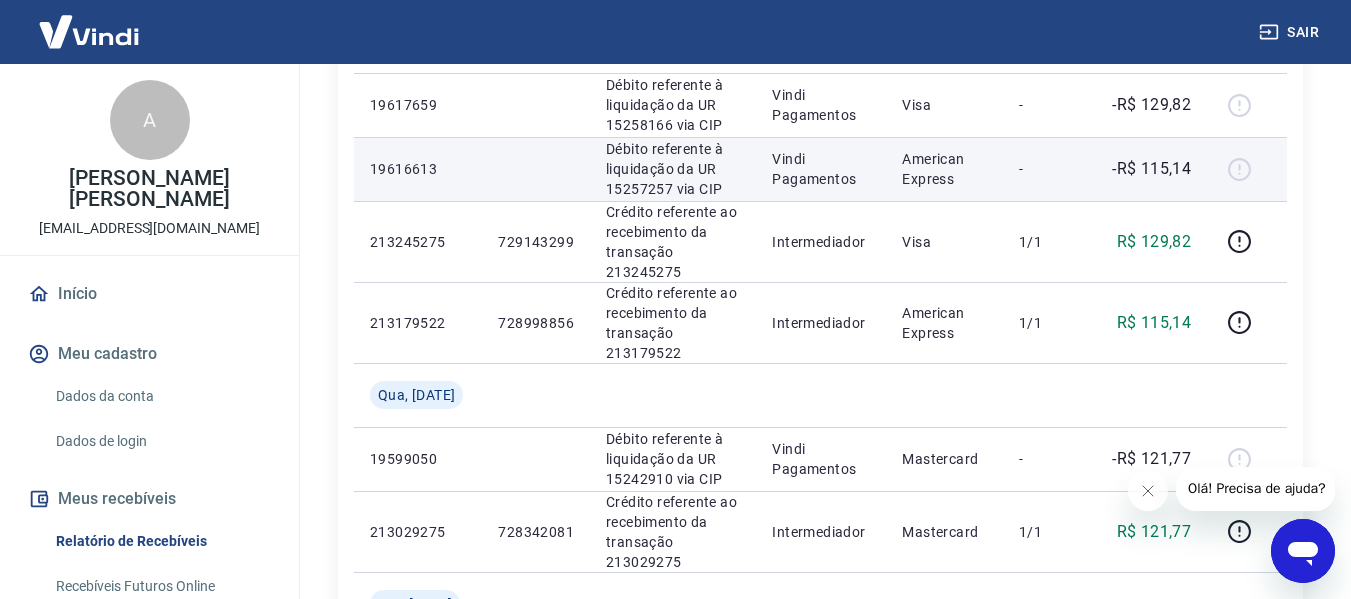 scroll, scrollTop: 300, scrollLeft: 0, axis: vertical 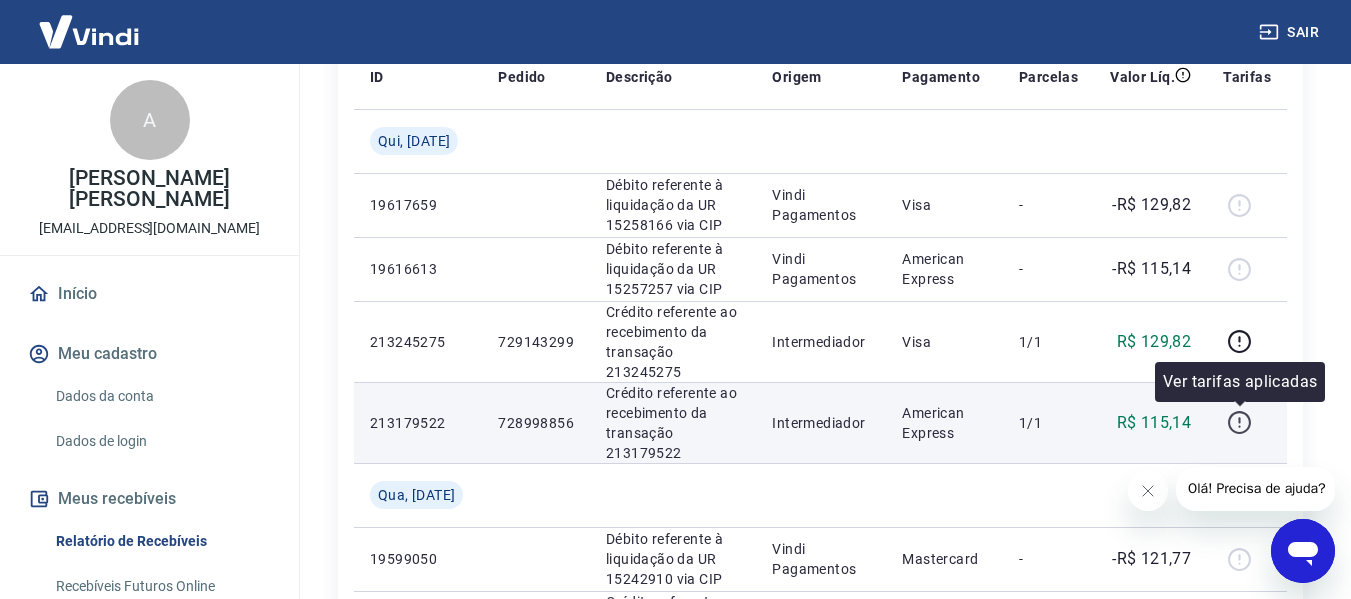 click 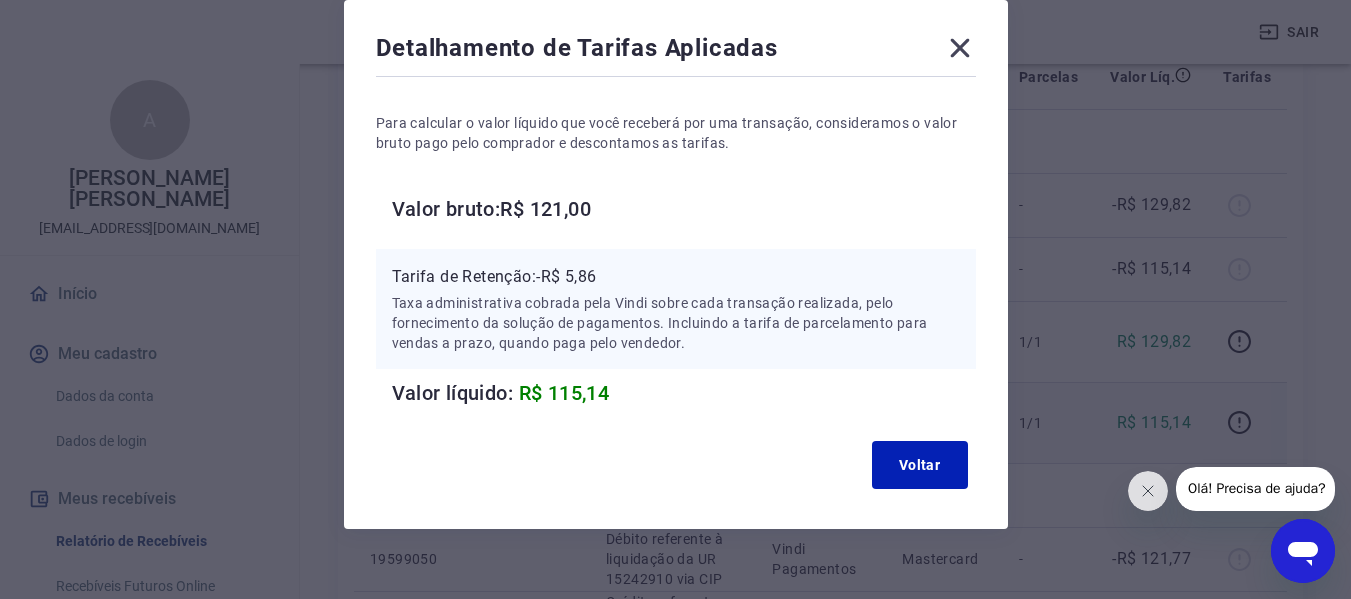 scroll, scrollTop: 100, scrollLeft: 0, axis: vertical 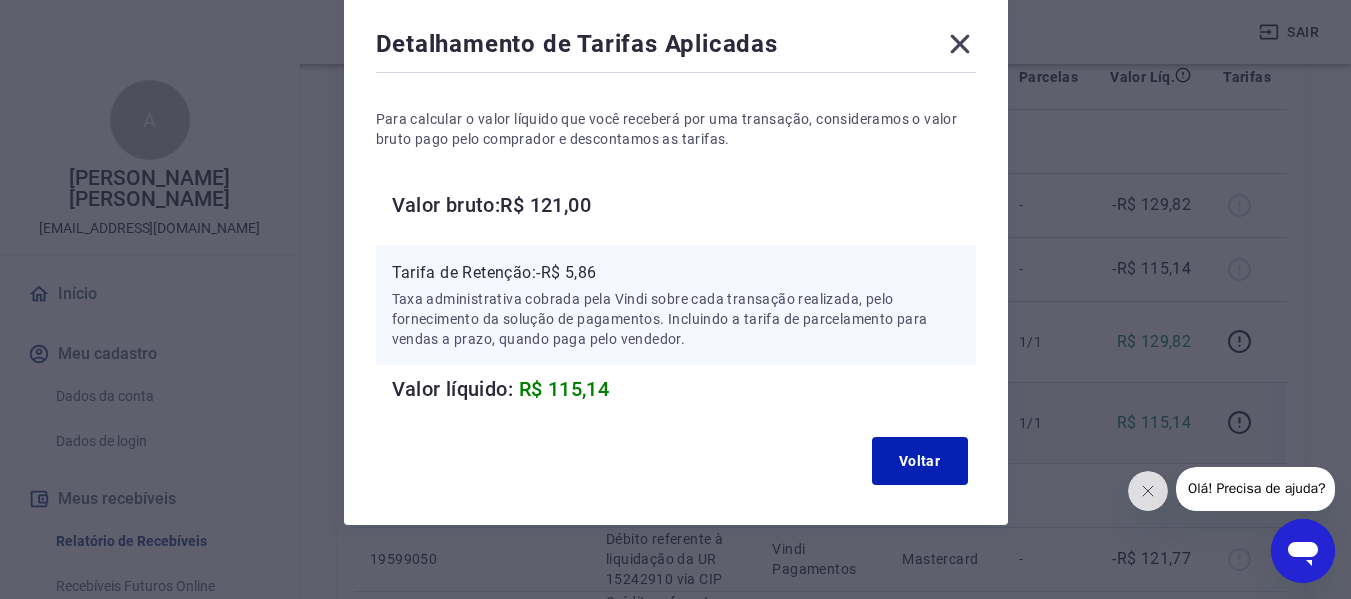 click 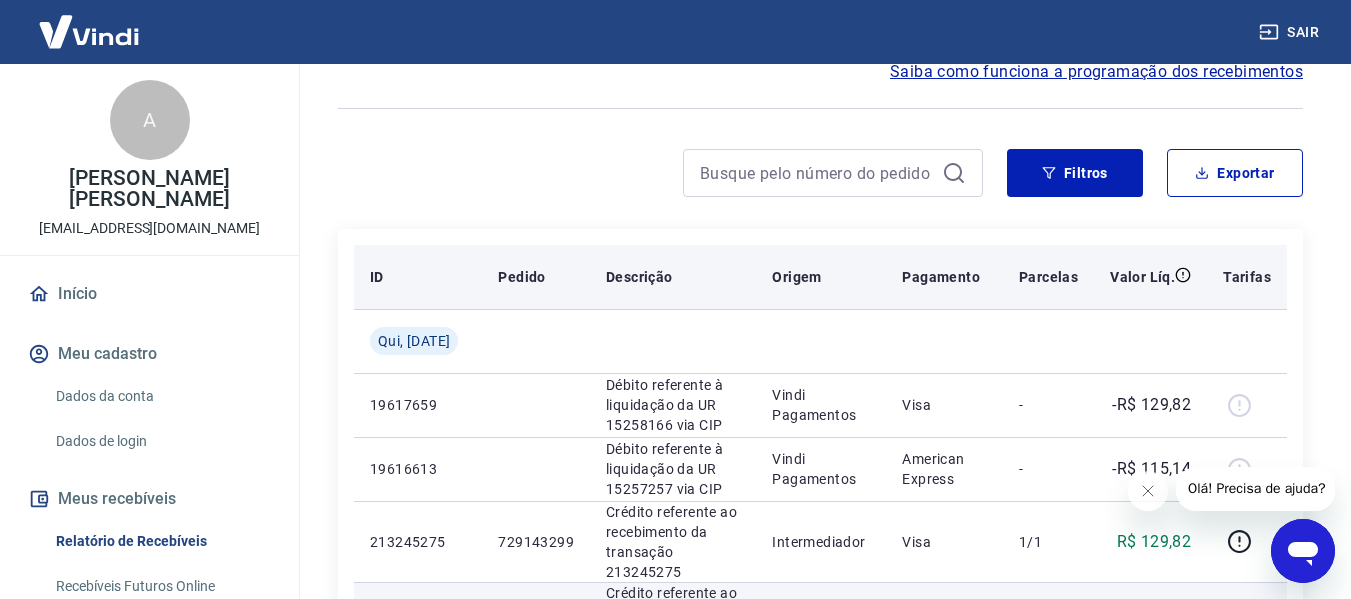 scroll, scrollTop: 0, scrollLeft: 0, axis: both 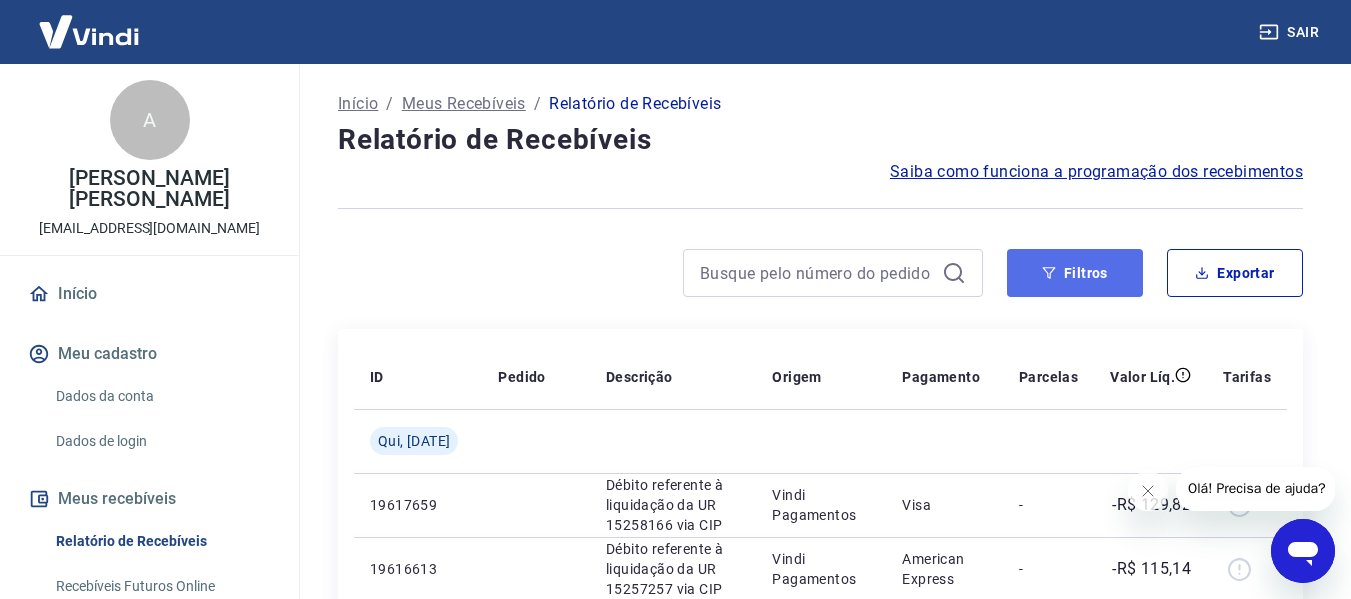 click on "Filtros" at bounding box center (1075, 273) 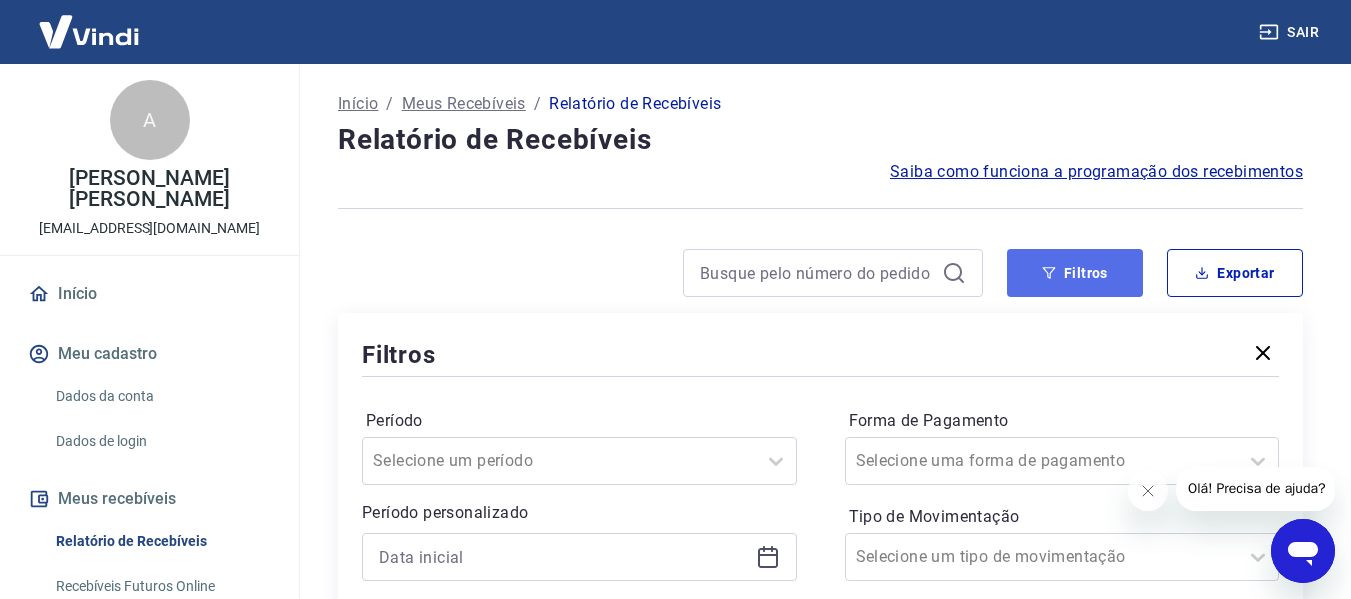 click on "Filtros" at bounding box center [1075, 273] 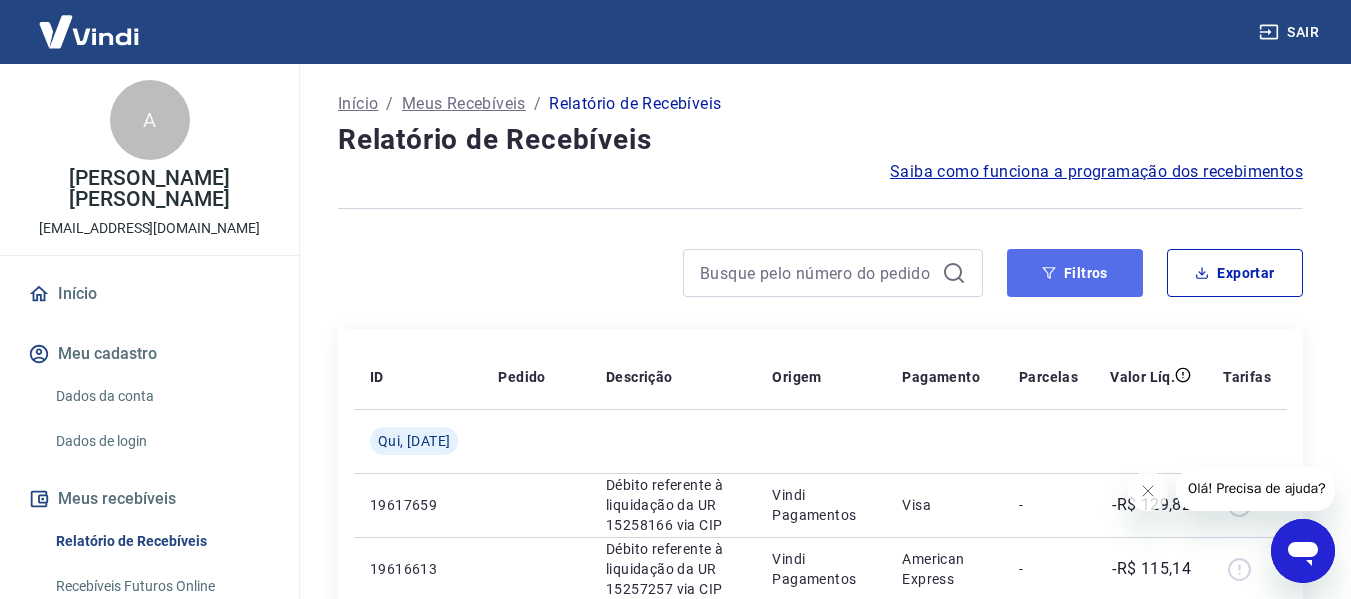 click 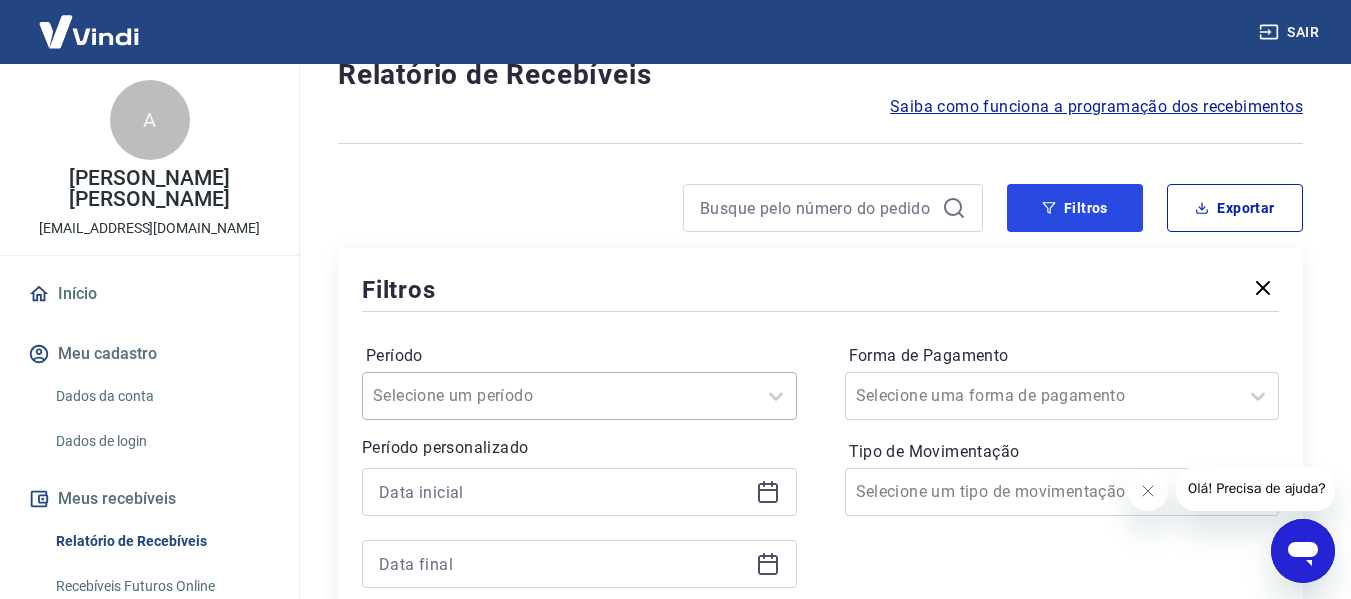 scroll, scrollTop: 200, scrollLeft: 0, axis: vertical 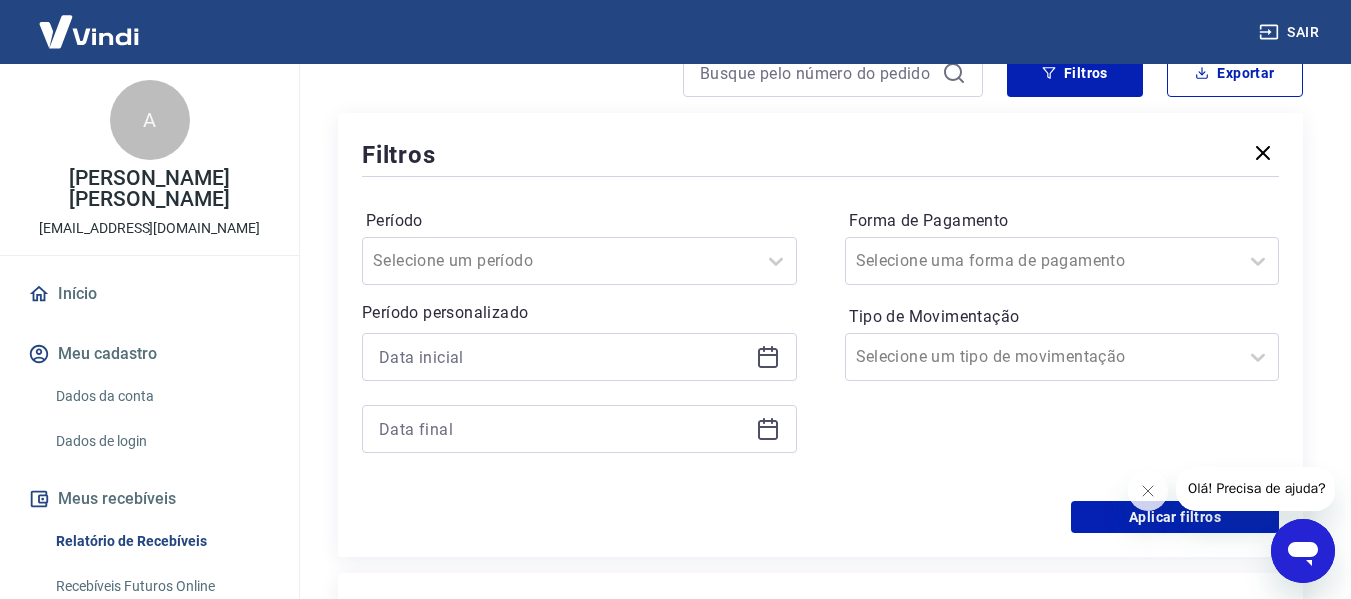 click 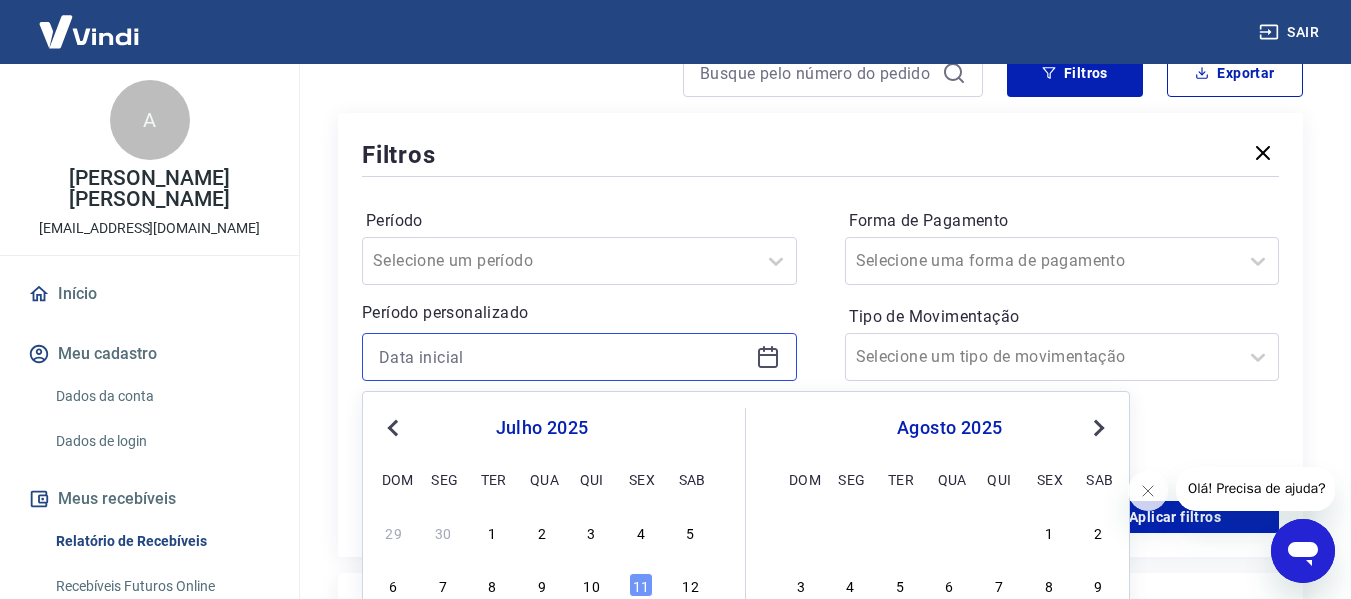 scroll, scrollTop: 300, scrollLeft: 0, axis: vertical 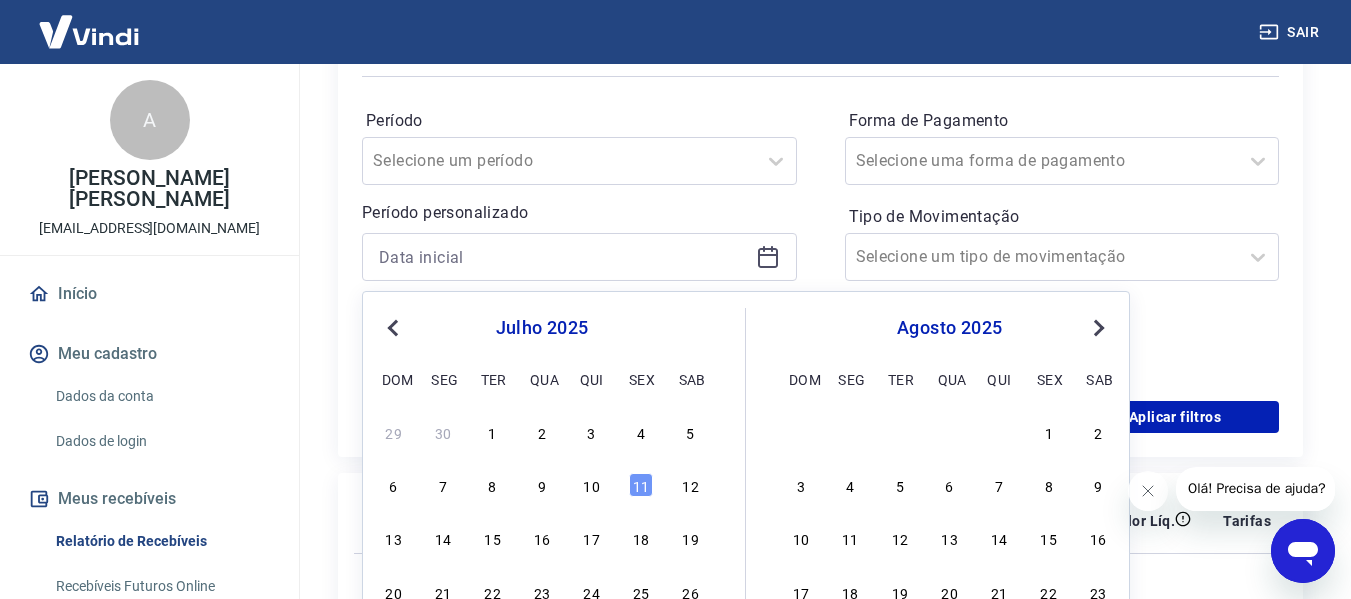 click on "Previous Month" at bounding box center (395, 327) 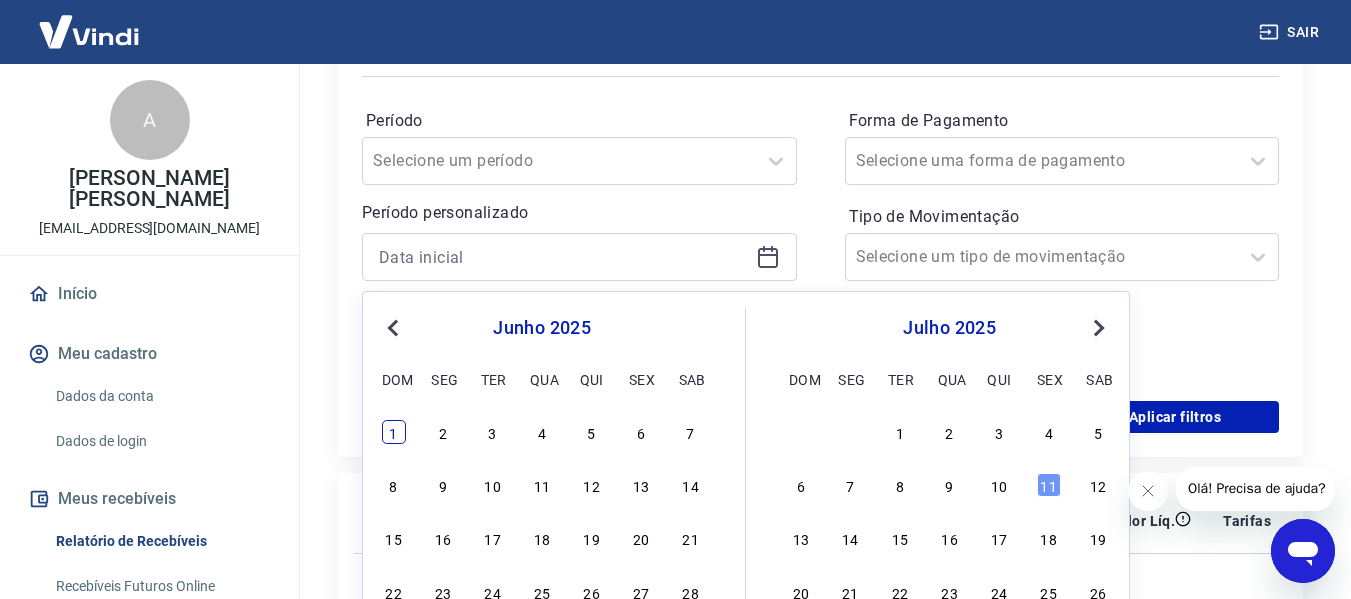 click on "1" at bounding box center [394, 432] 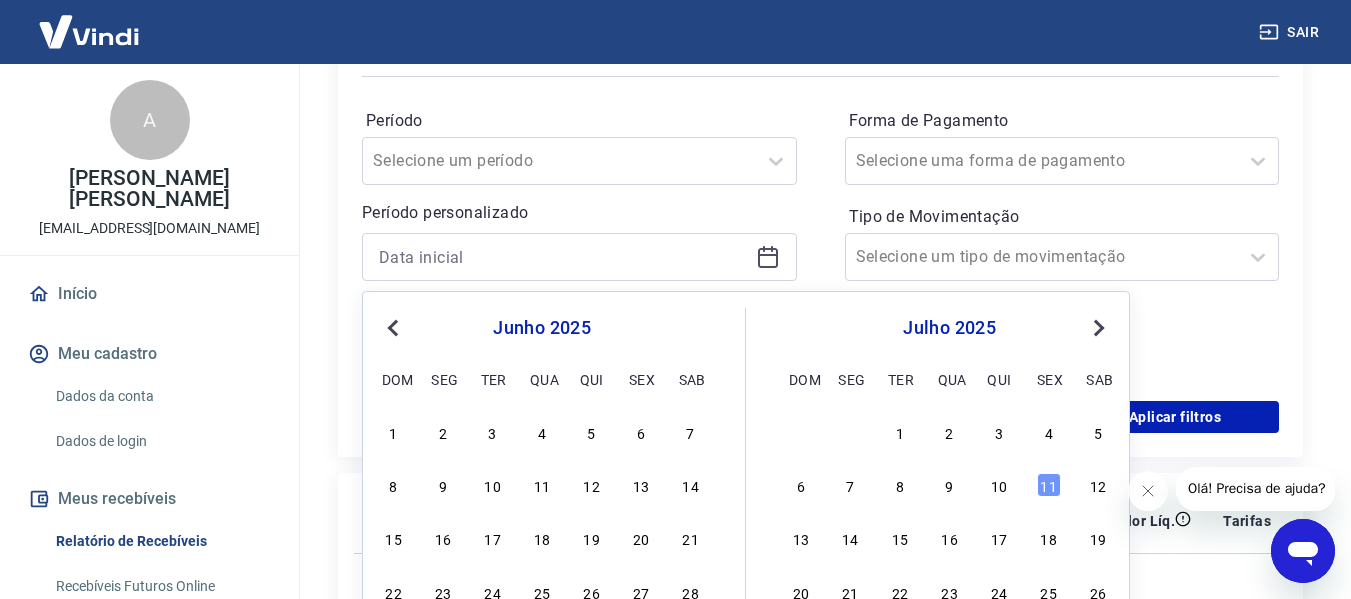 type on "01/06/2025" 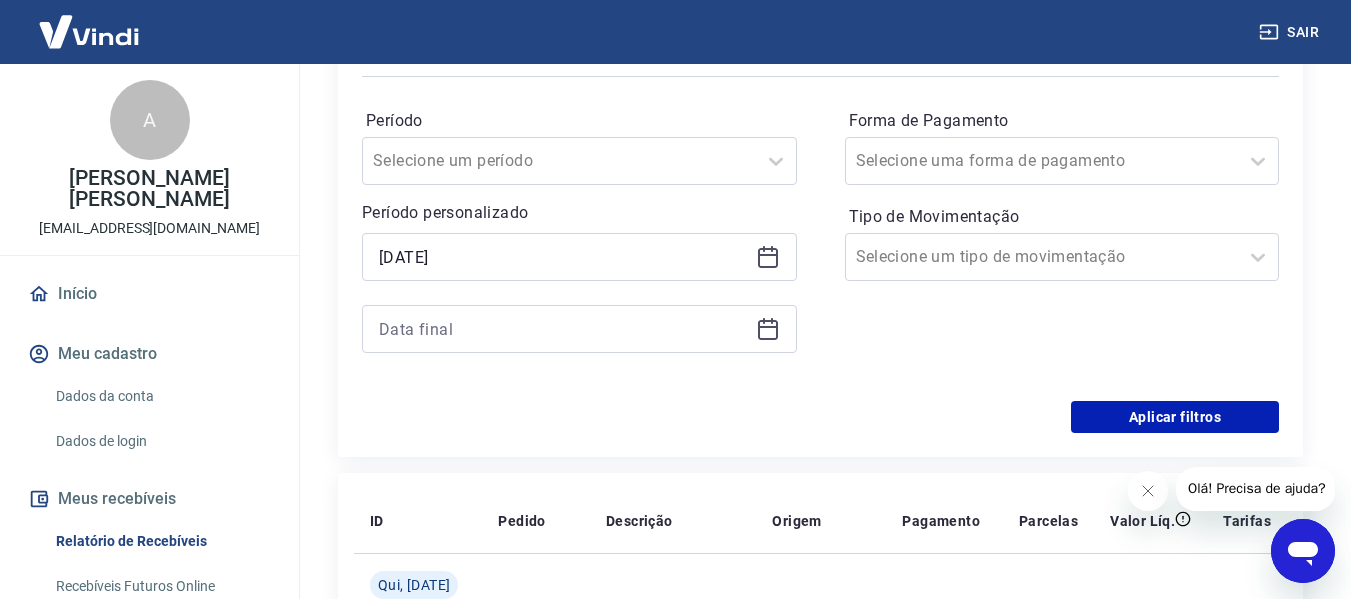 scroll, scrollTop: 400, scrollLeft: 0, axis: vertical 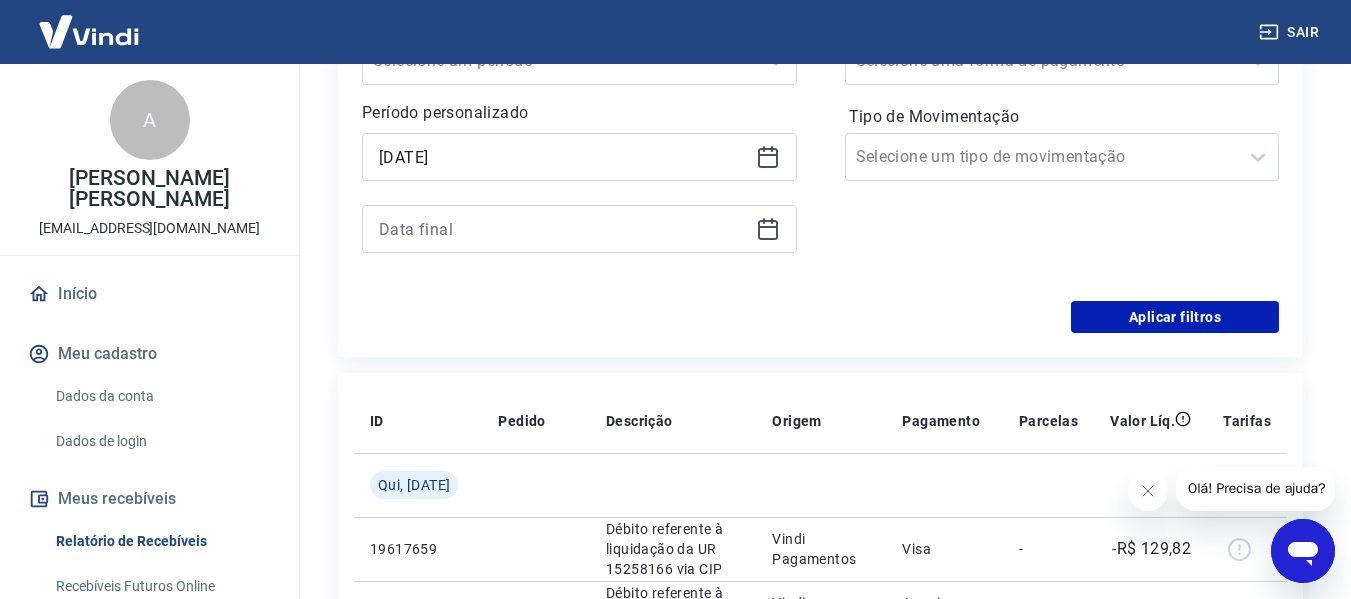 click 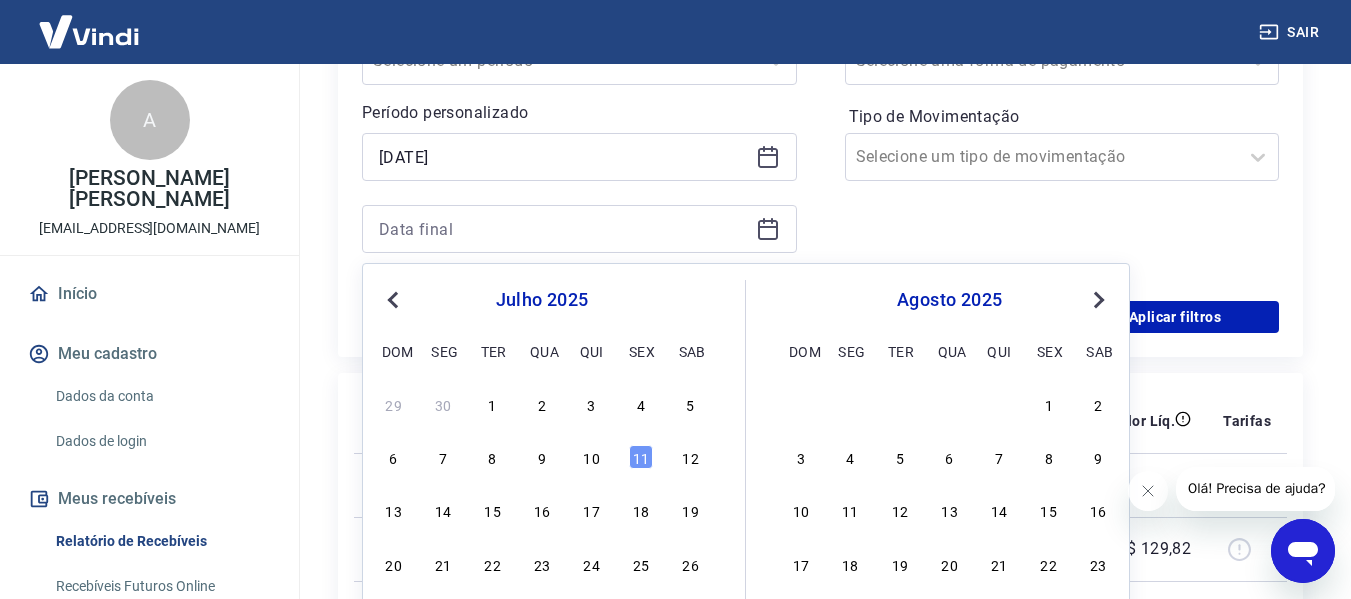click on "Previous Month" at bounding box center [395, 299] 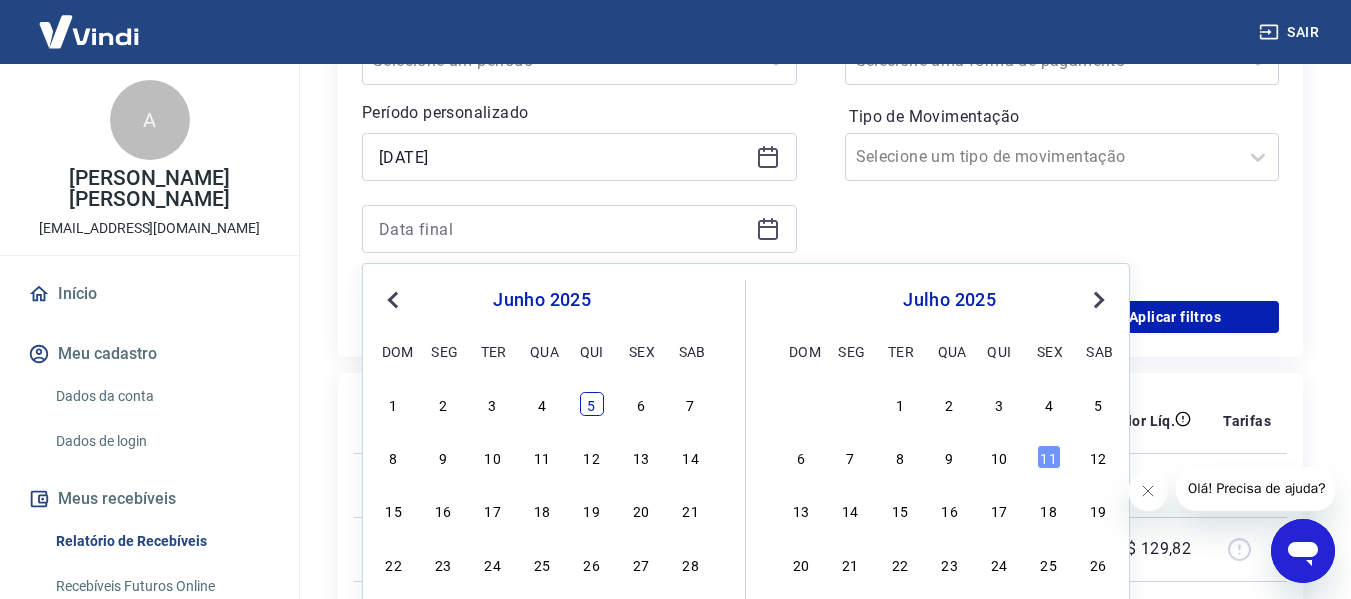 click on "5" at bounding box center (592, 404) 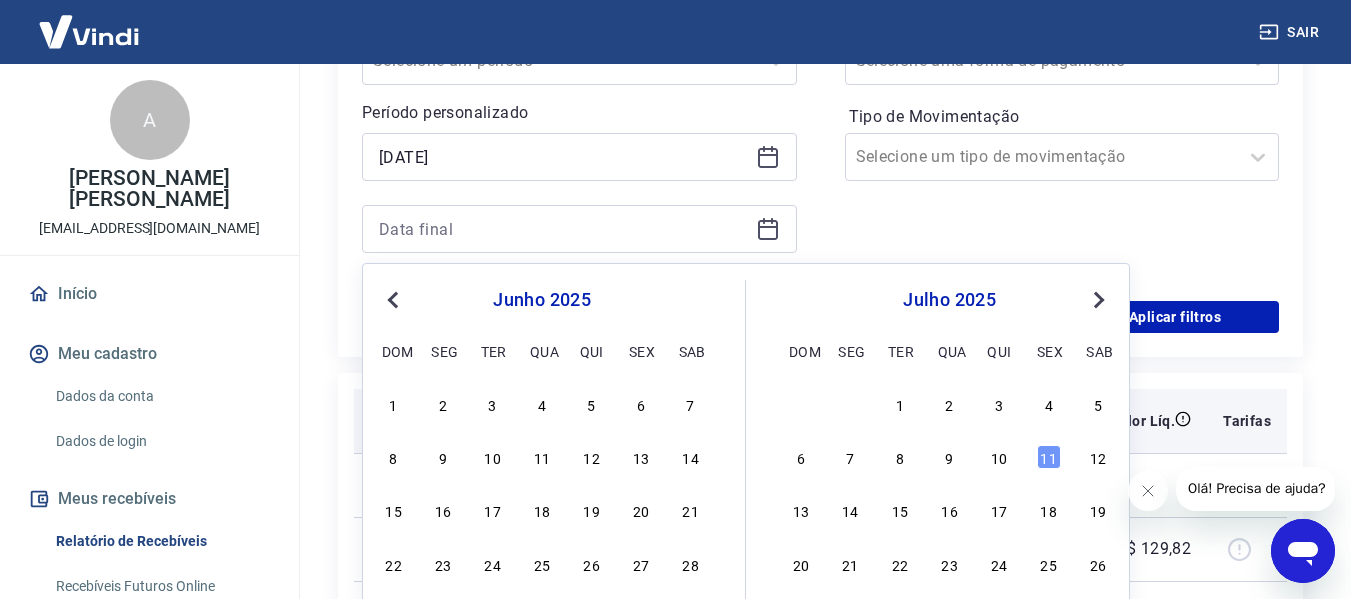 click on "Descrição" at bounding box center [673, 421] 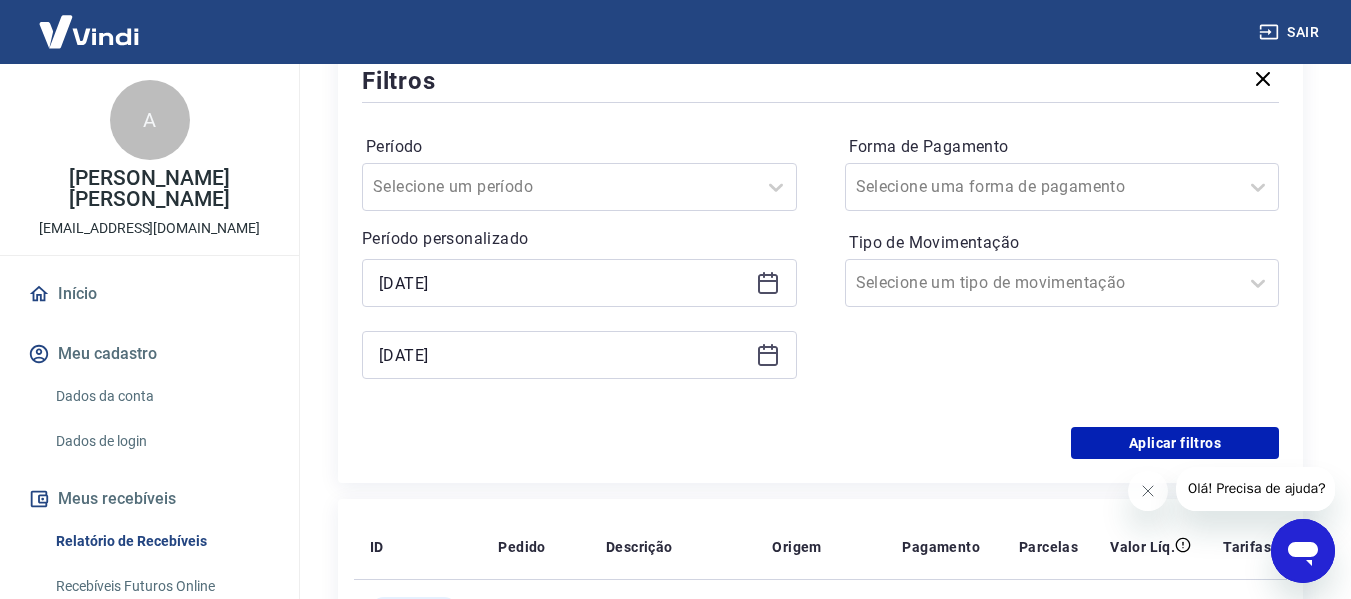 scroll, scrollTop: 200, scrollLeft: 0, axis: vertical 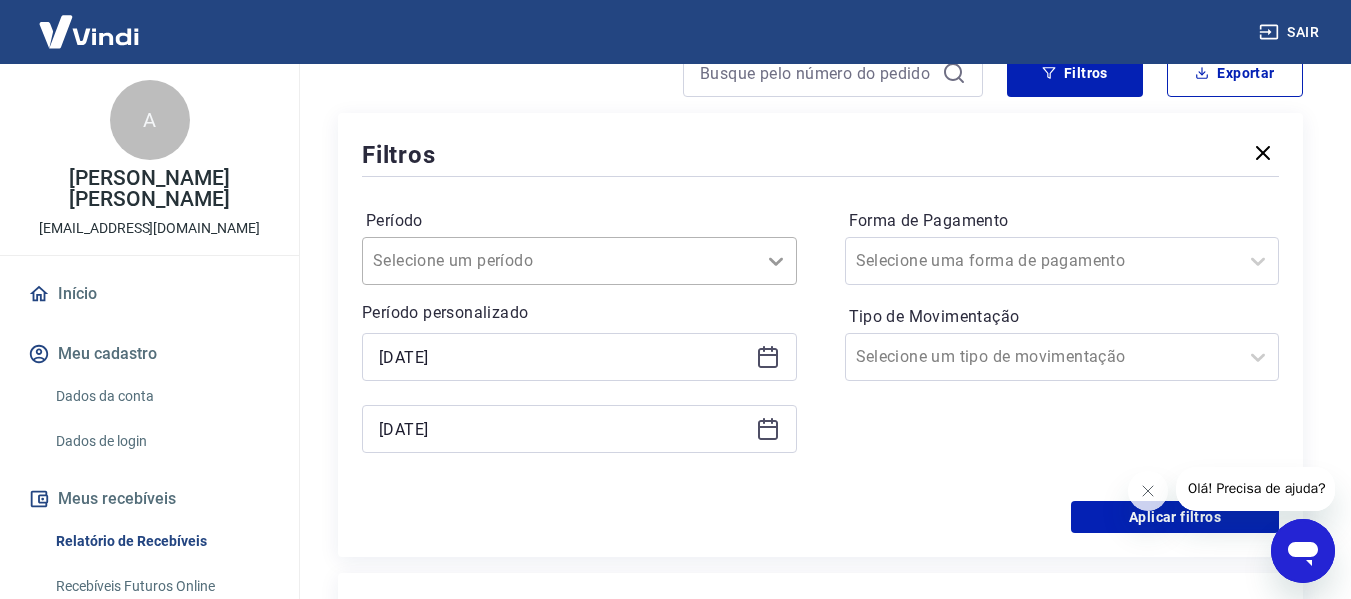 click 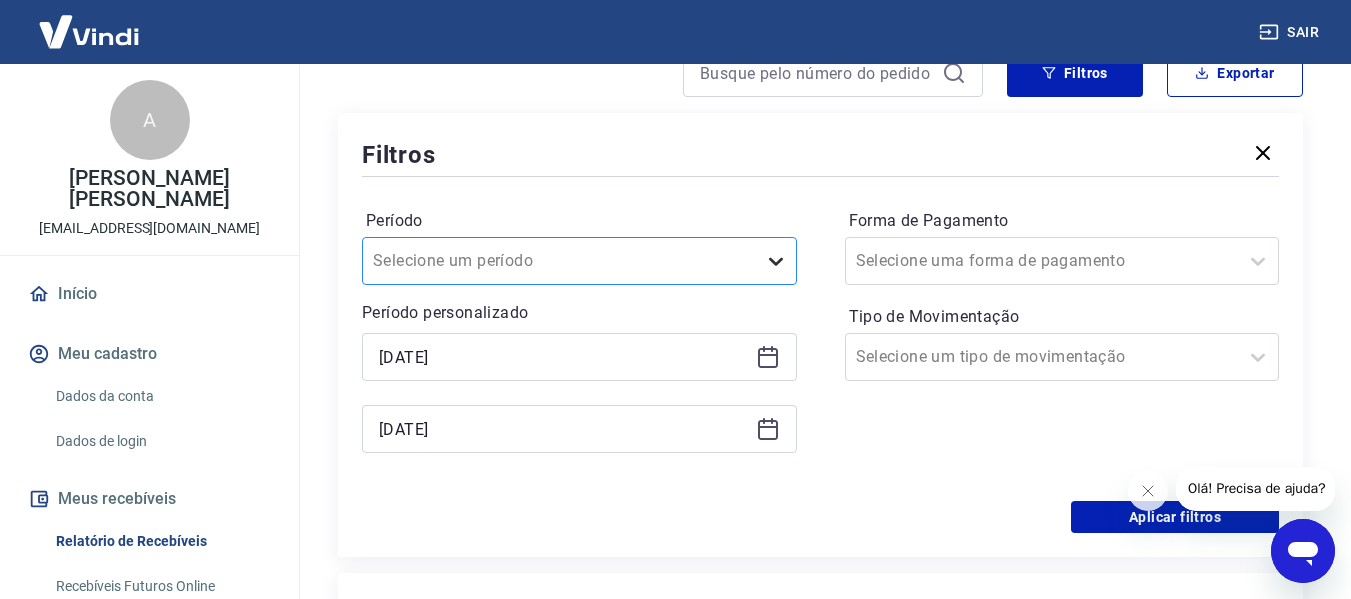 click 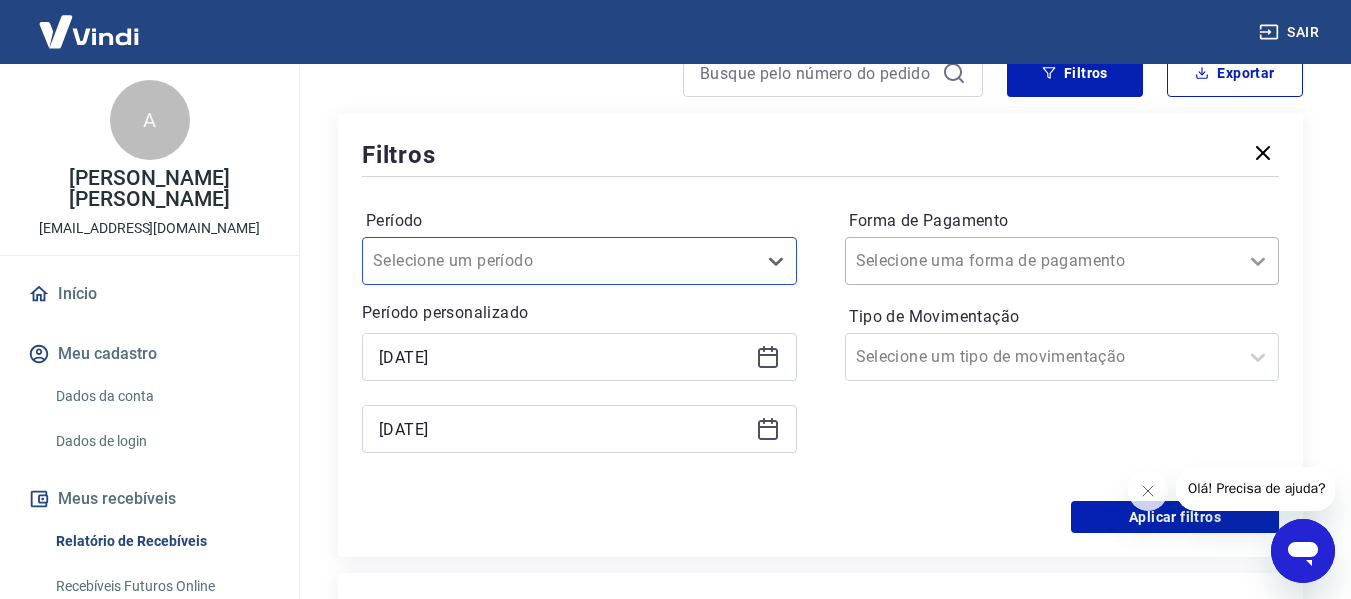 click 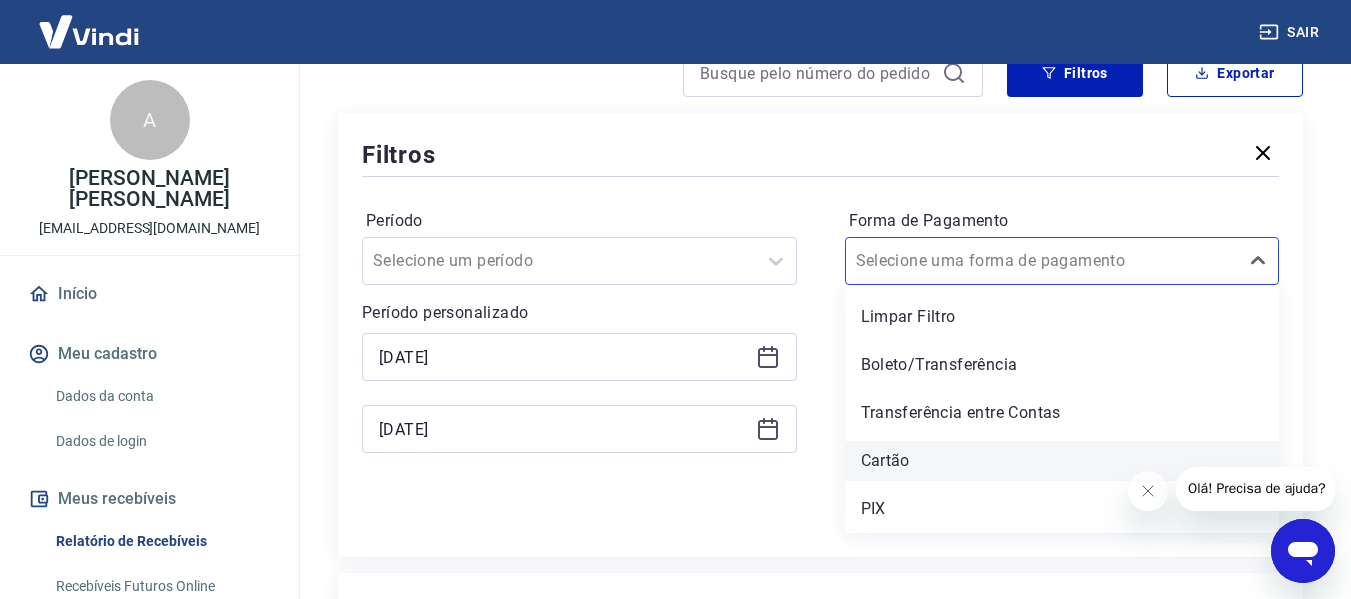 click on "Cartão" at bounding box center [1062, 461] 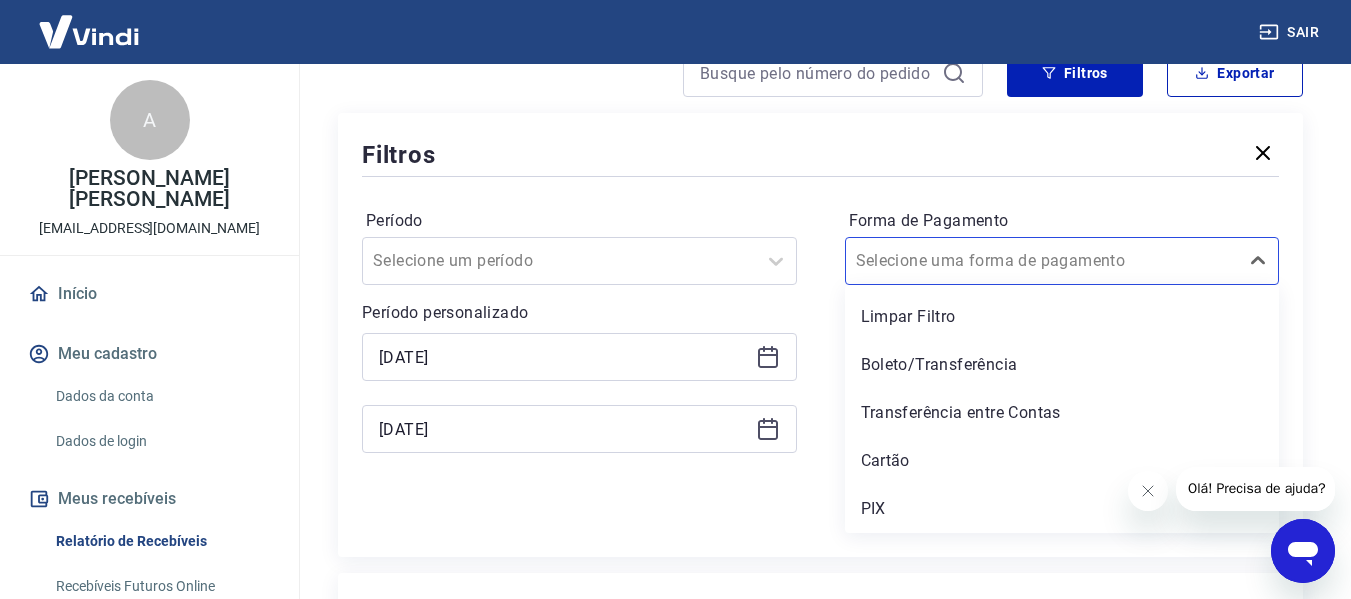 click on "Forma de Pagamento option Cartão focused, 4 of 5. 5 results available. Use Up and Down to choose options, press Enter to select the currently focused option, press Escape to exit the menu, press Tab to select the option and exit the menu. Selecione uma forma de pagamento Limpar Filtro Boleto/Transferência Transferência entre Contas Cartão PIX Tipo de Movimentação Selecione um tipo de movimentação" at bounding box center (1062, 341) 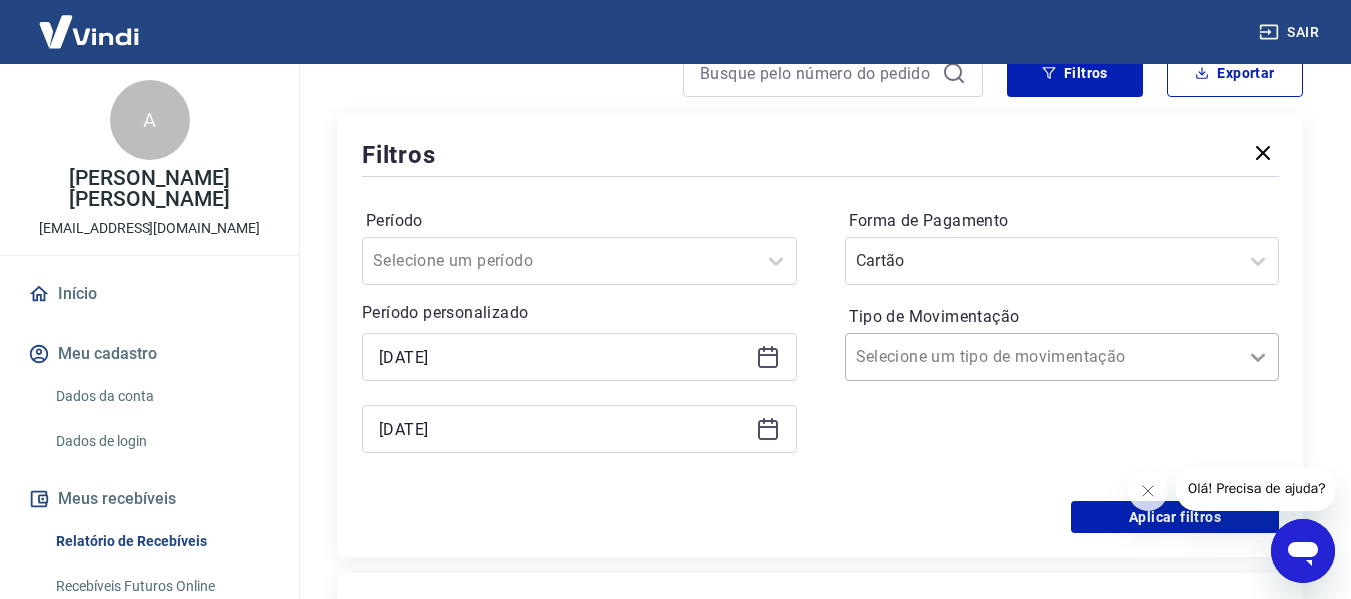 click 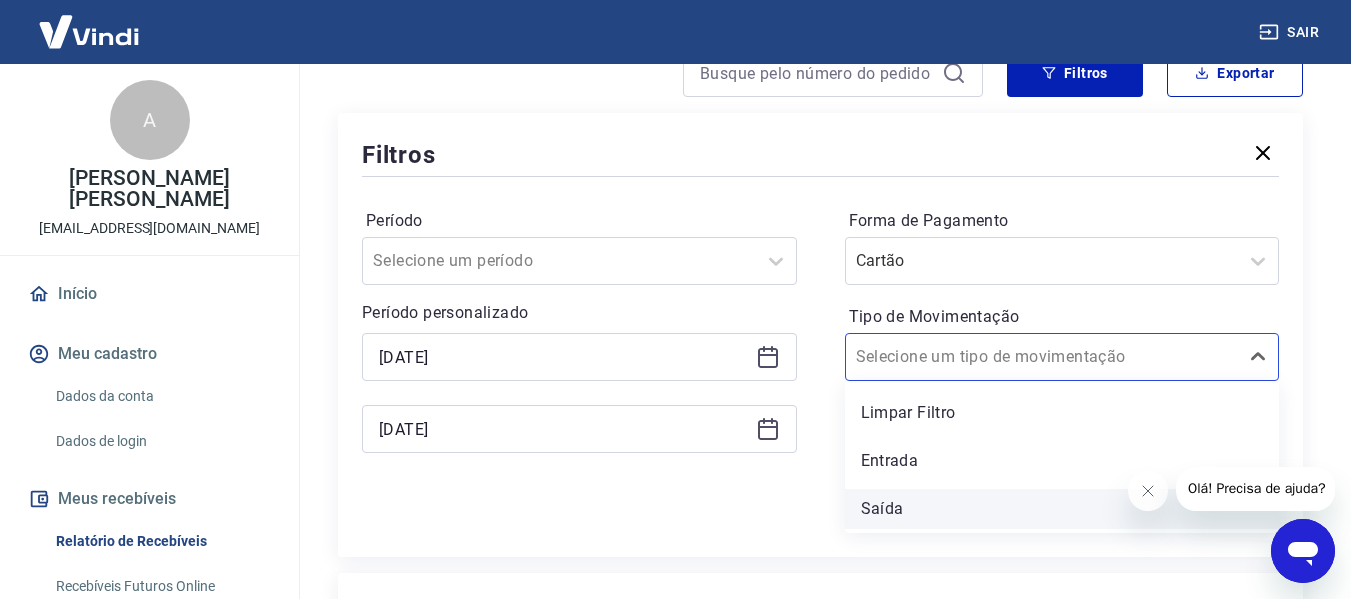 click on "Saída" at bounding box center (1062, 509) 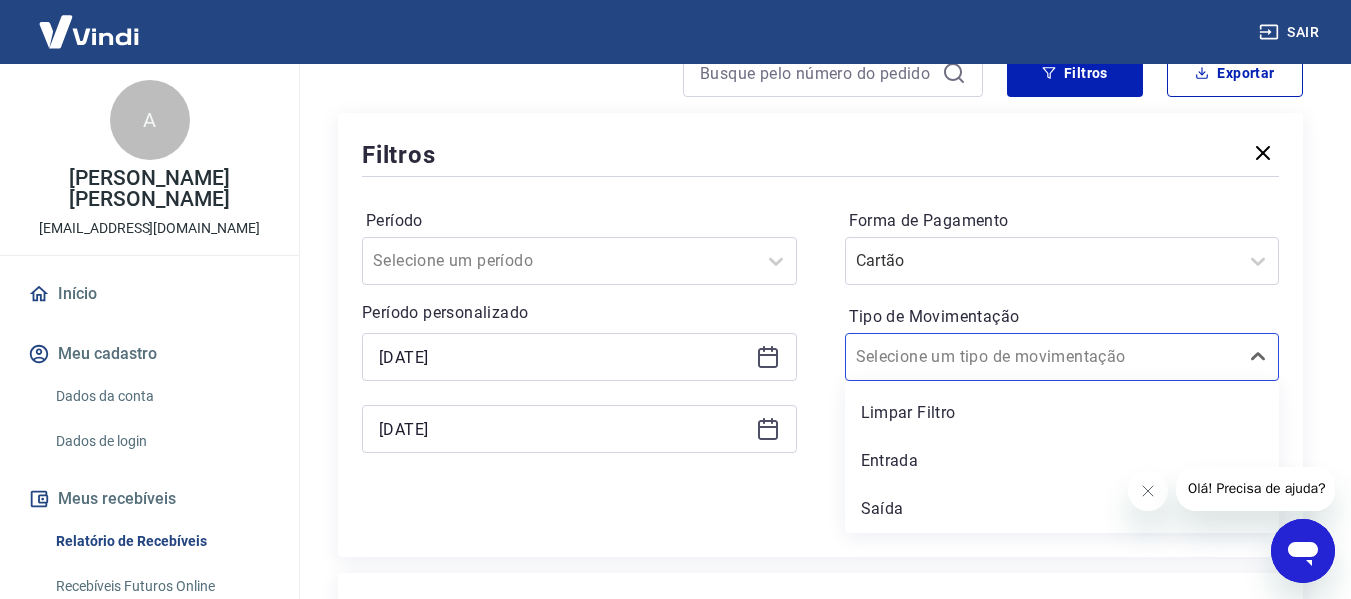 click on "Aplicar filtros" at bounding box center (820, 517) 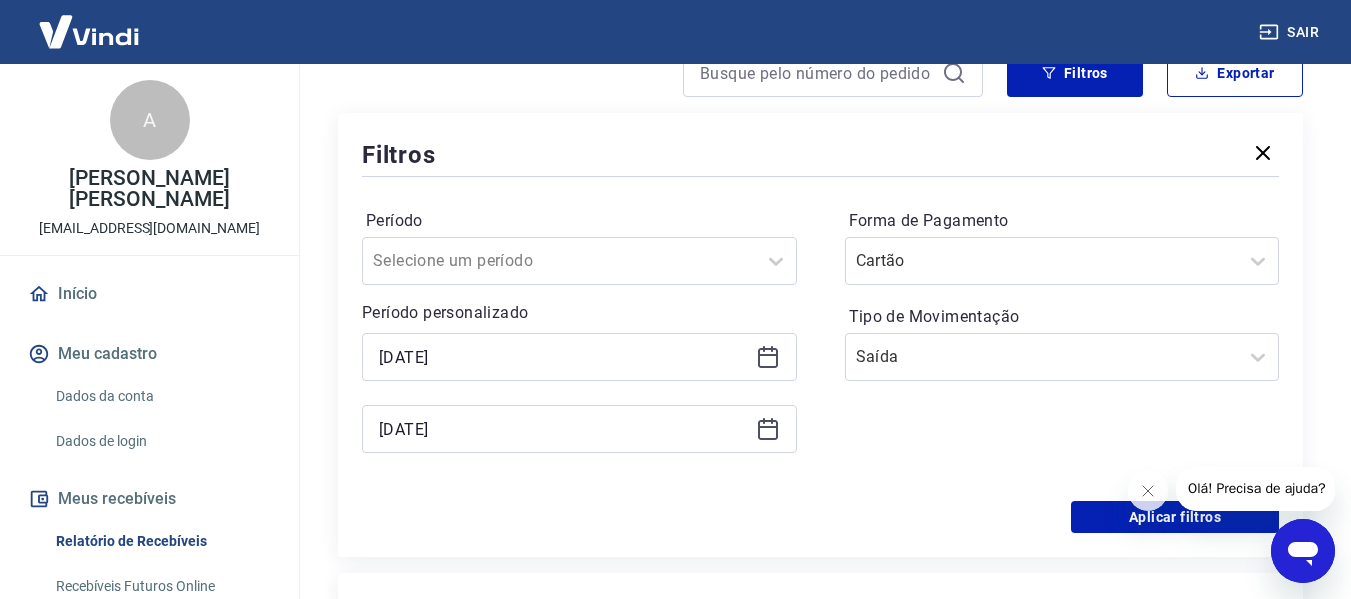 click 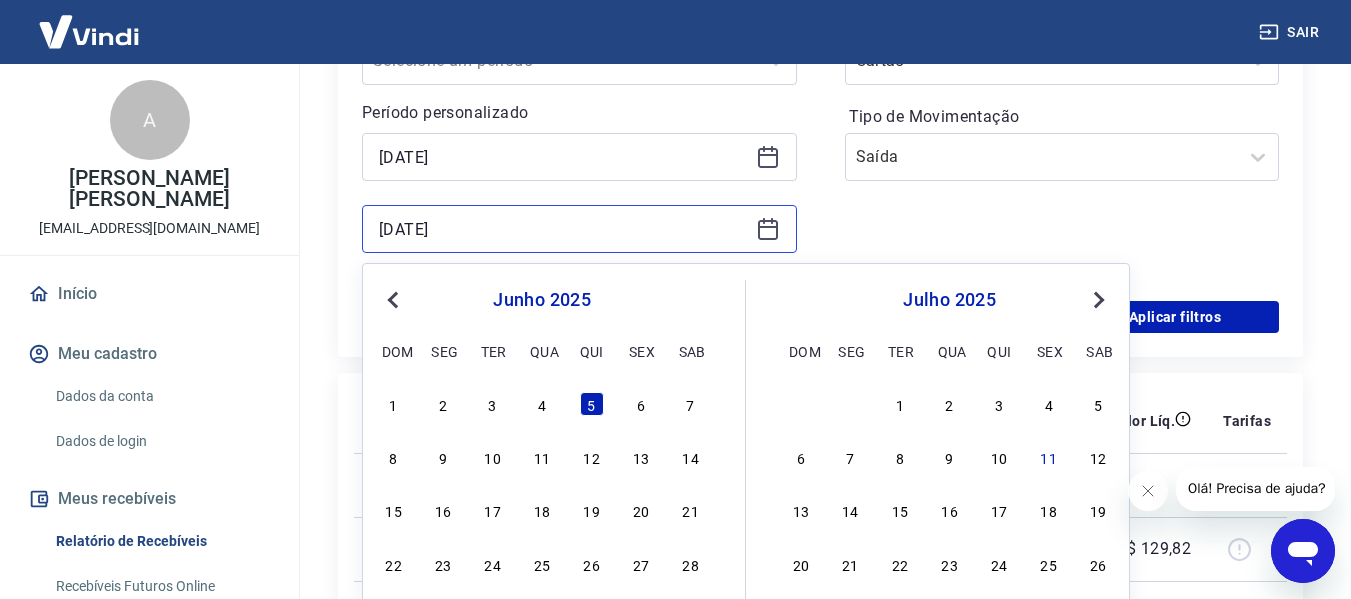 scroll, scrollTop: 500, scrollLeft: 0, axis: vertical 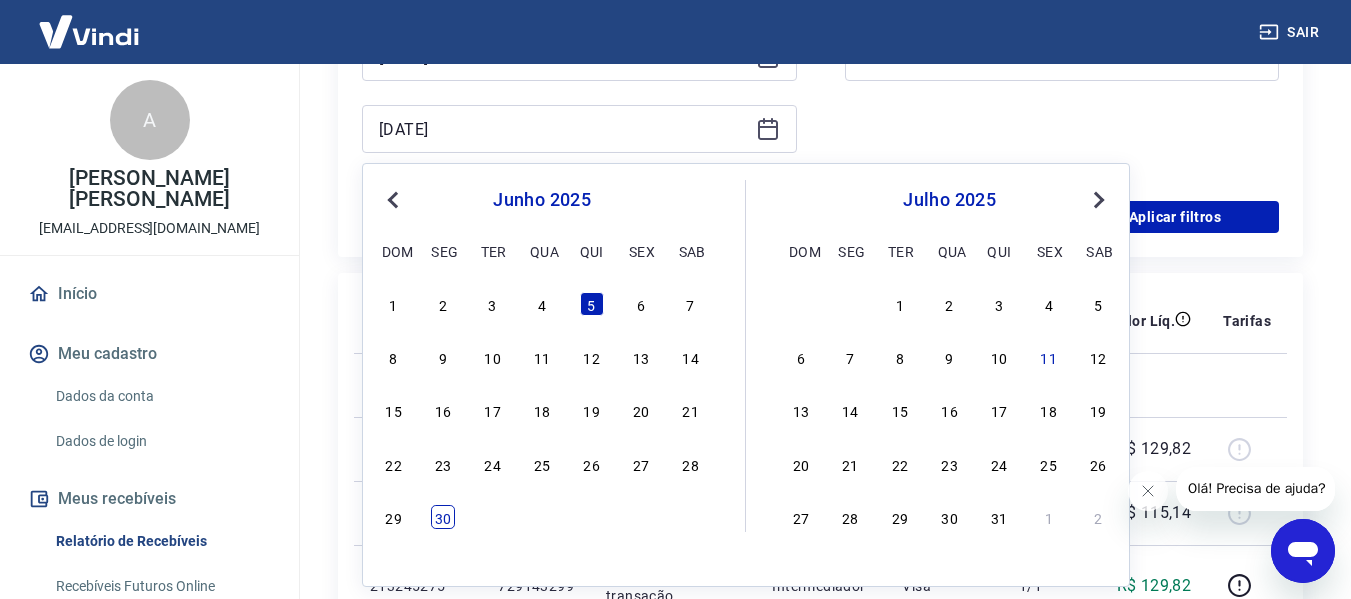 click on "30" at bounding box center [443, 517] 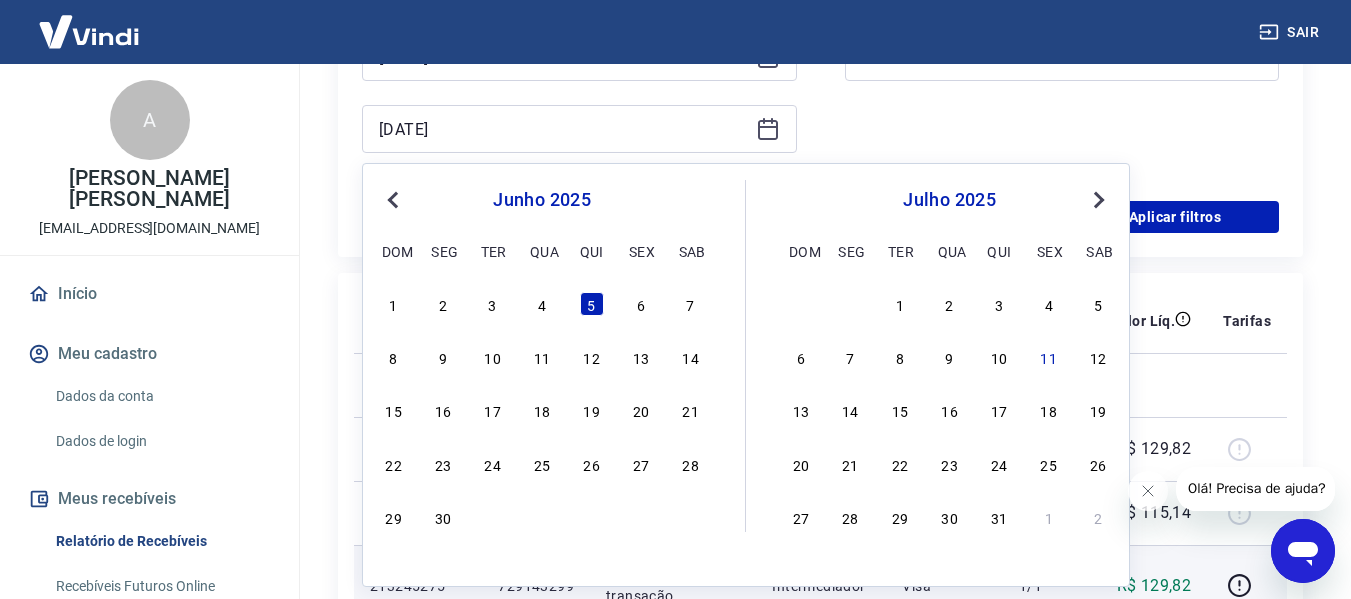 type on "30/06/2025" 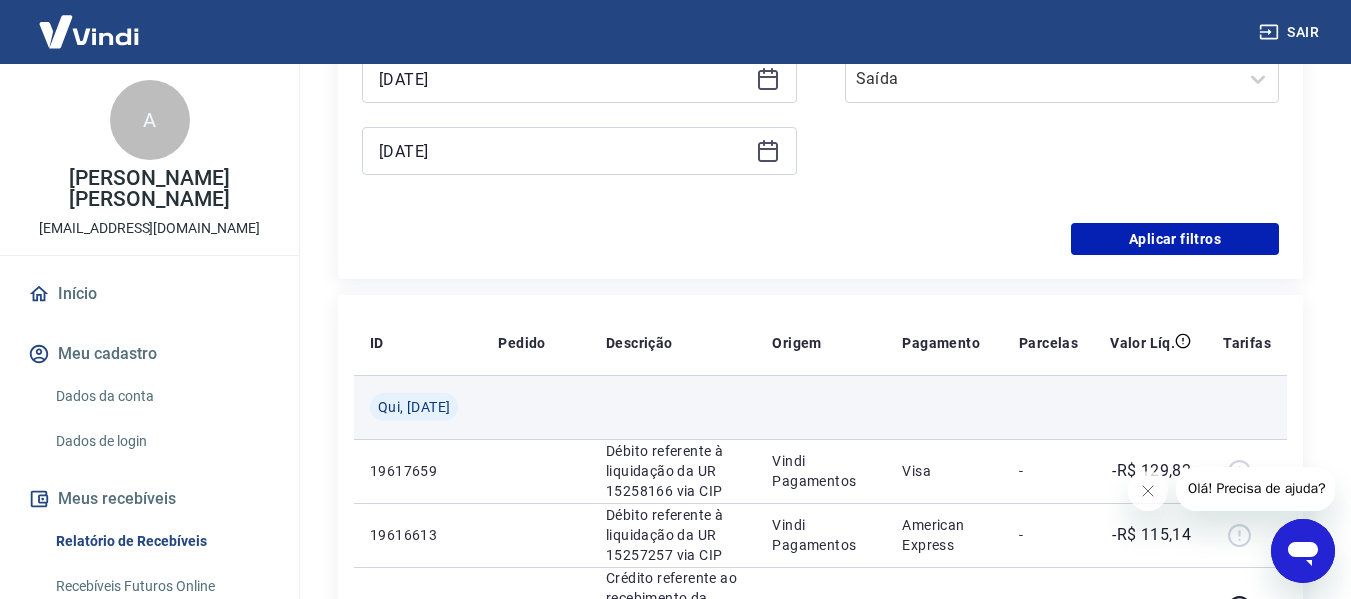 scroll, scrollTop: 500, scrollLeft: 0, axis: vertical 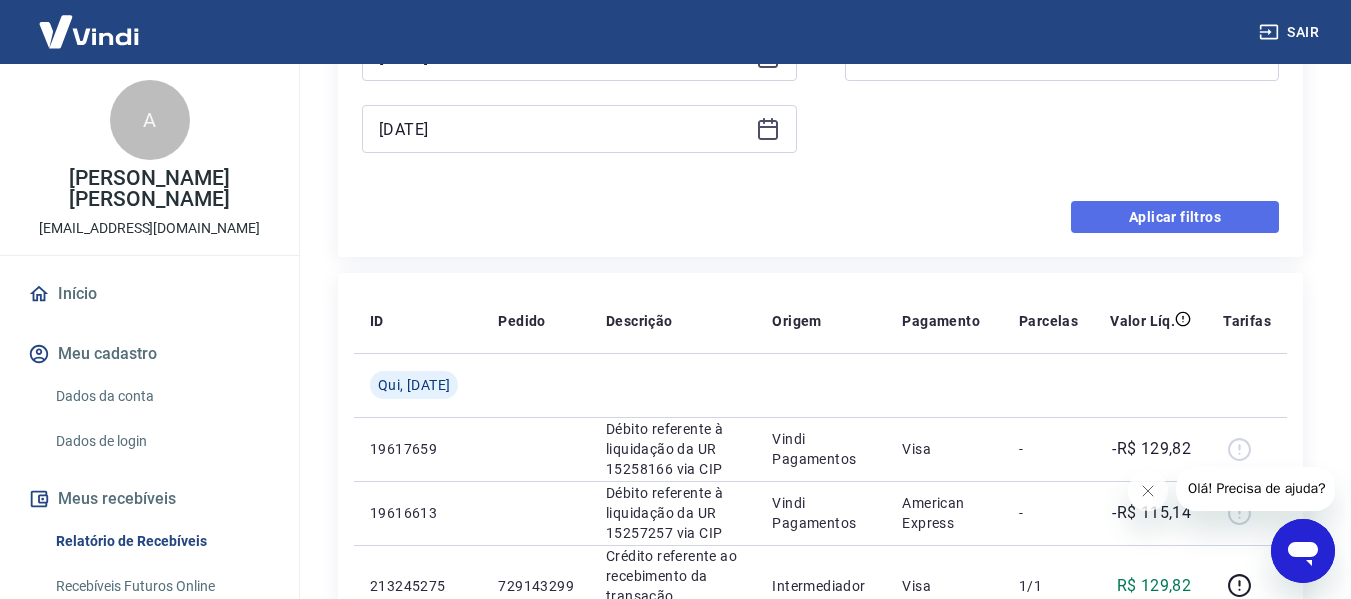 click on "Aplicar filtros" at bounding box center (1175, 217) 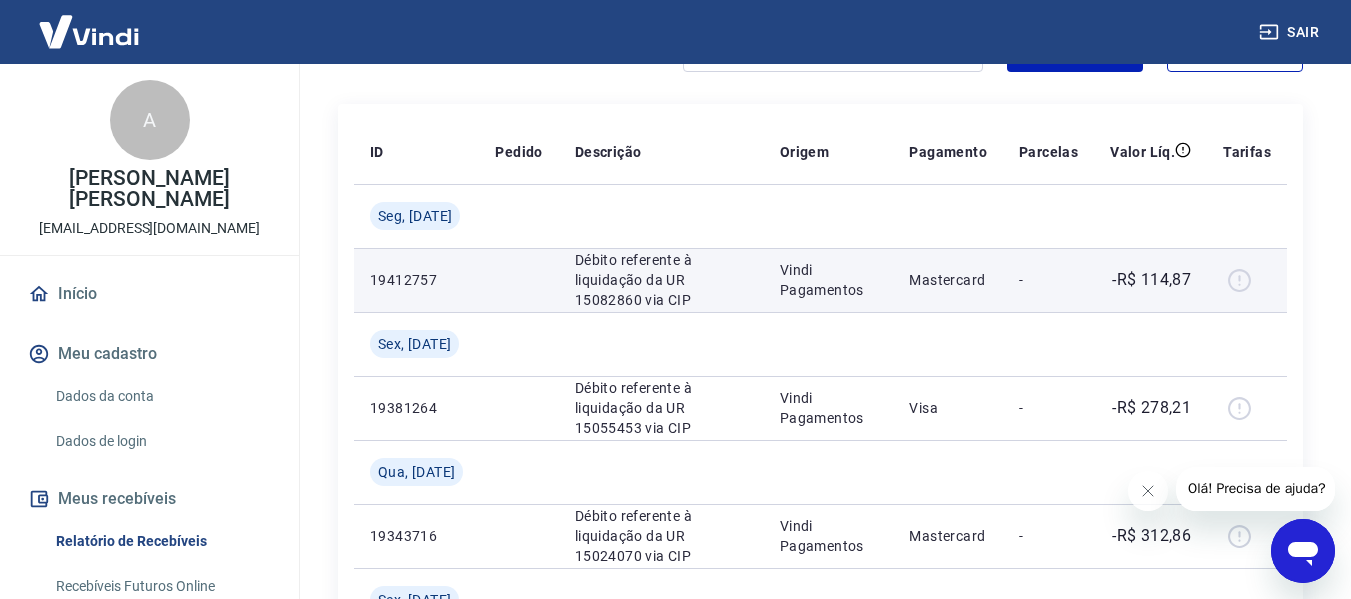scroll, scrollTop: 307, scrollLeft: 0, axis: vertical 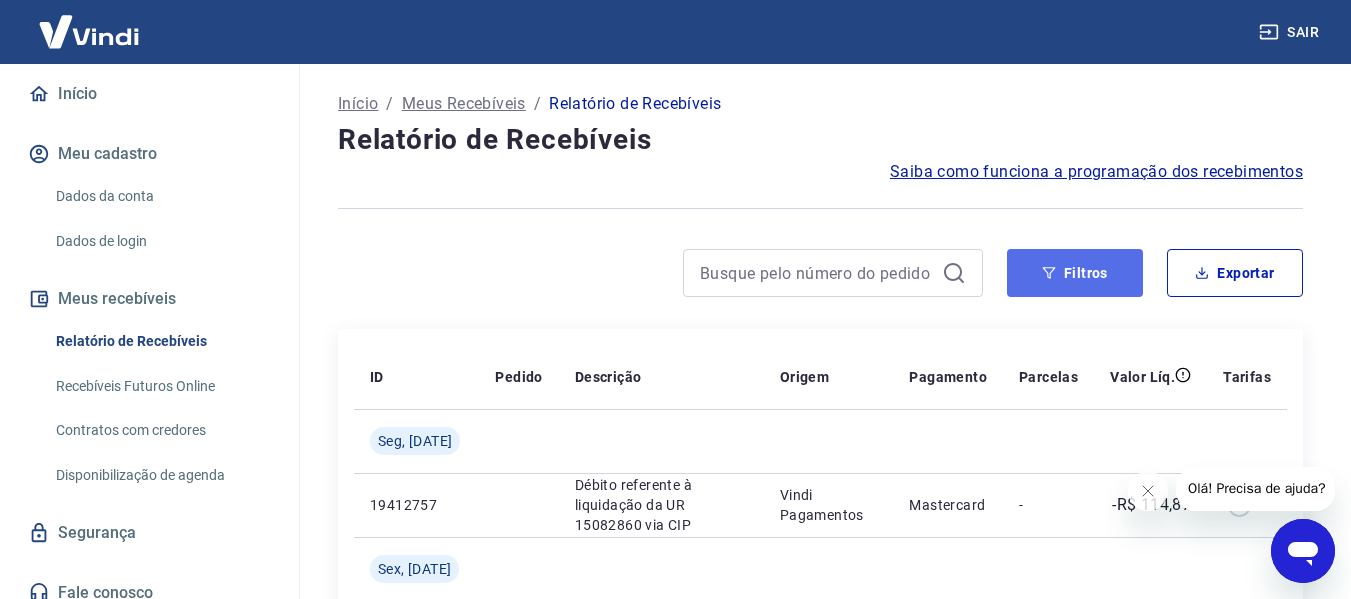 click on "Filtros" at bounding box center (1075, 273) 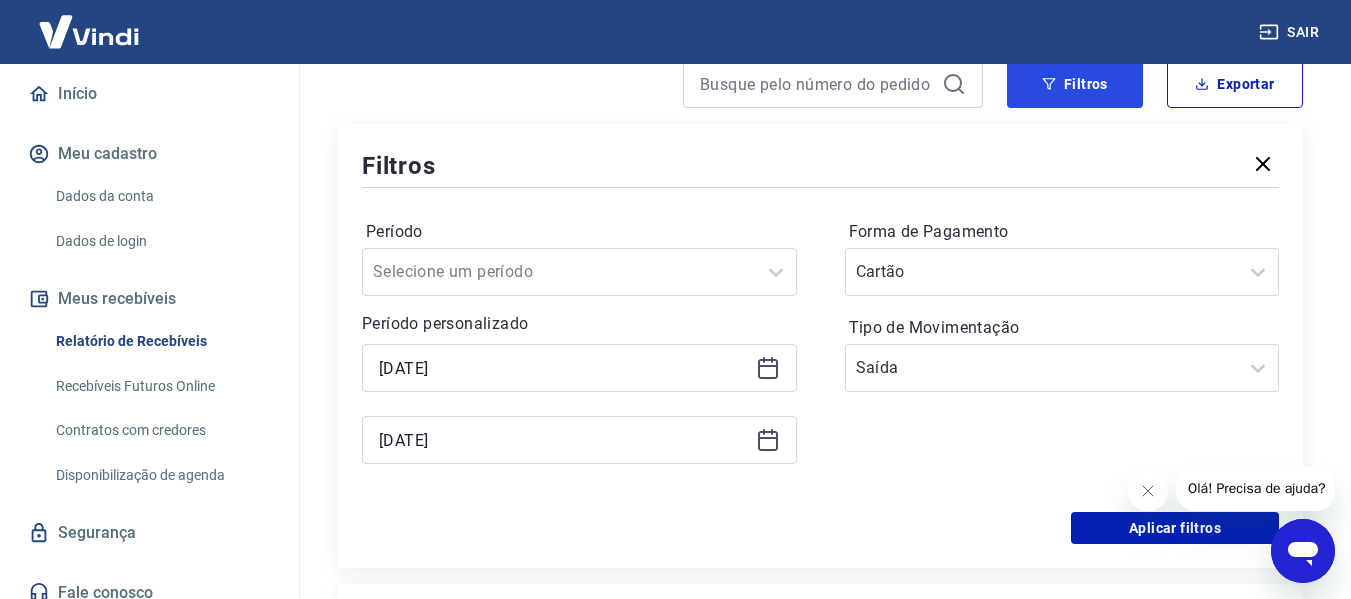 scroll, scrollTop: 200, scrollLeft: 0, axis: vertical 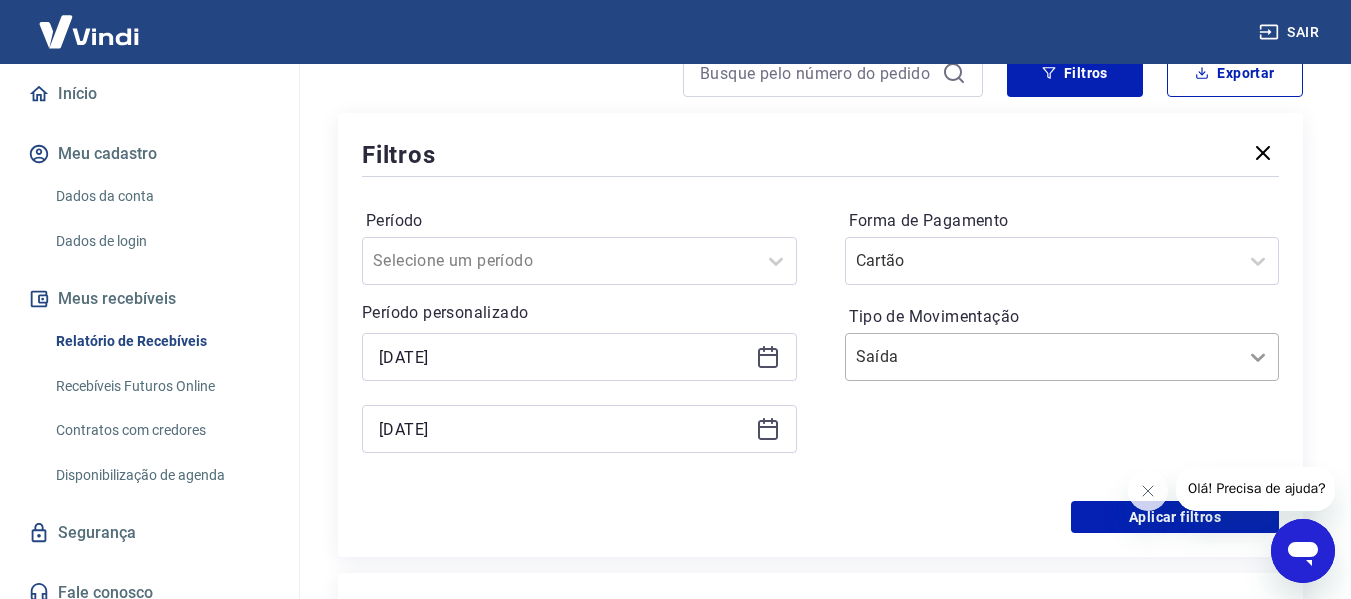 click 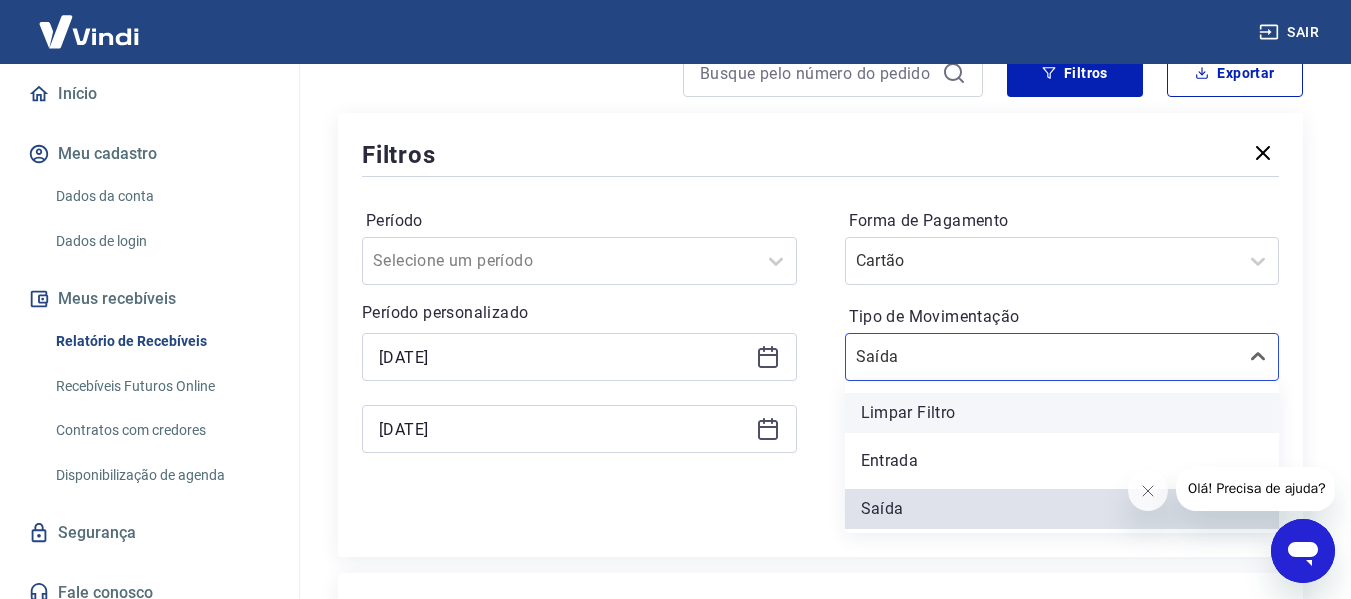 click on "Limpar Filtro" at bounding box center (1062, 413) 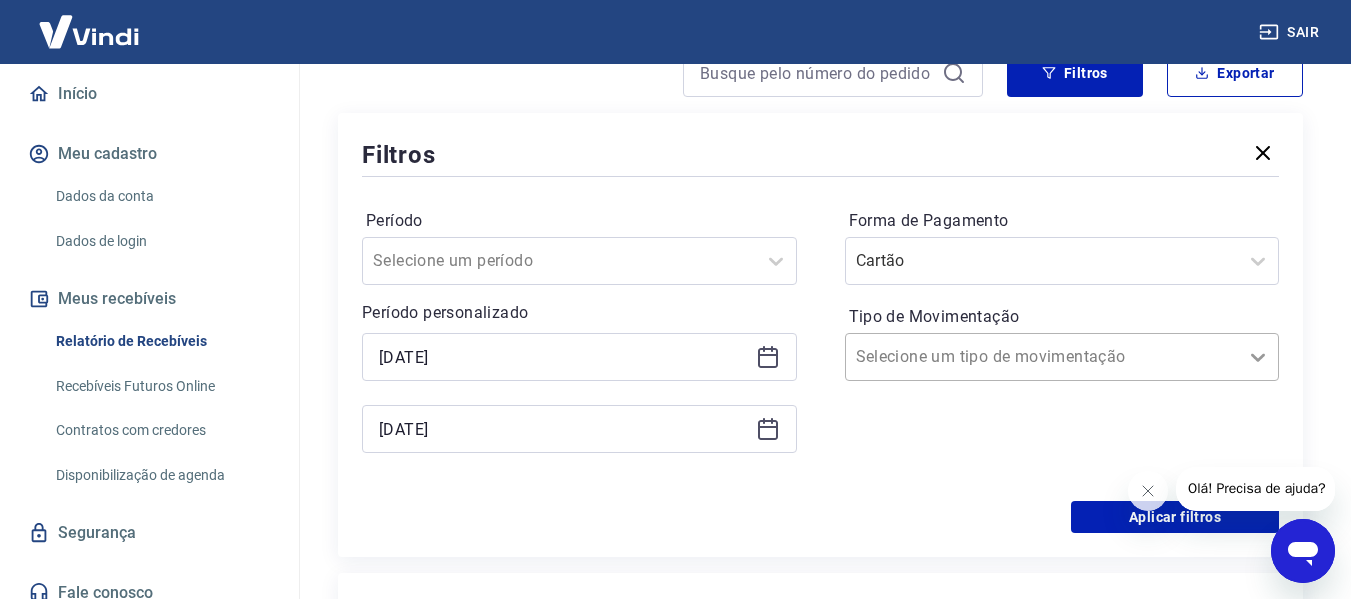 click 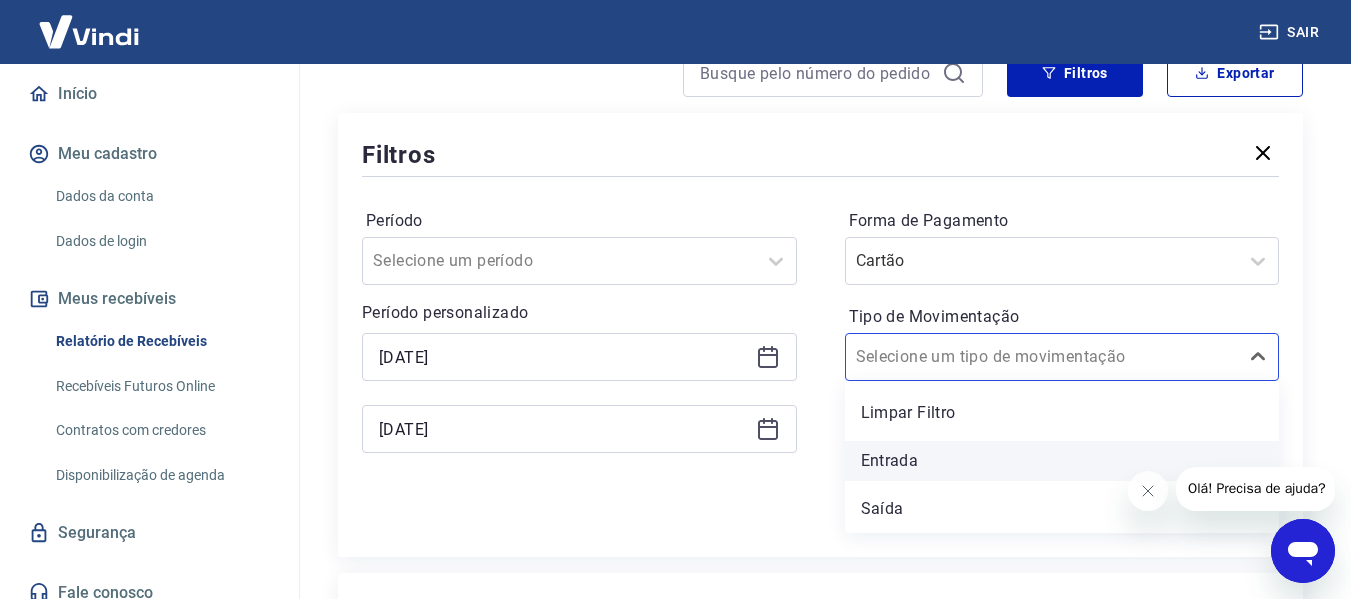 click on "Entrada" at bounding box center (1062, 461) 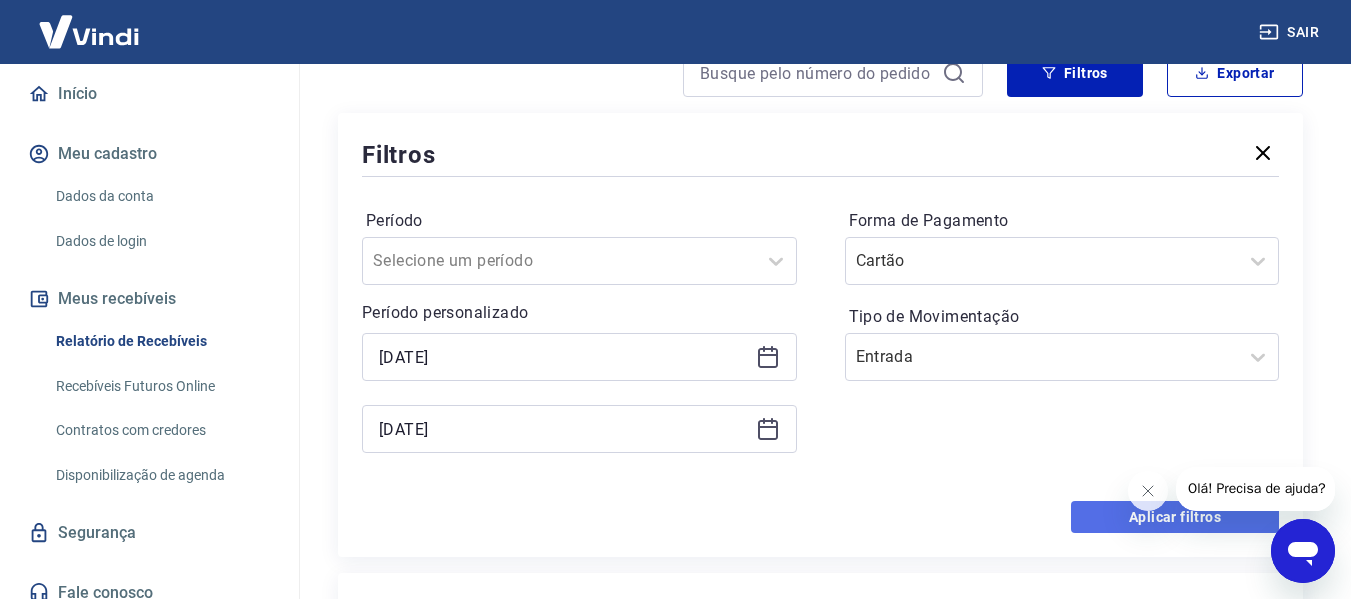 click on "Aplicar filtros" at bounding box center (1175, 517) 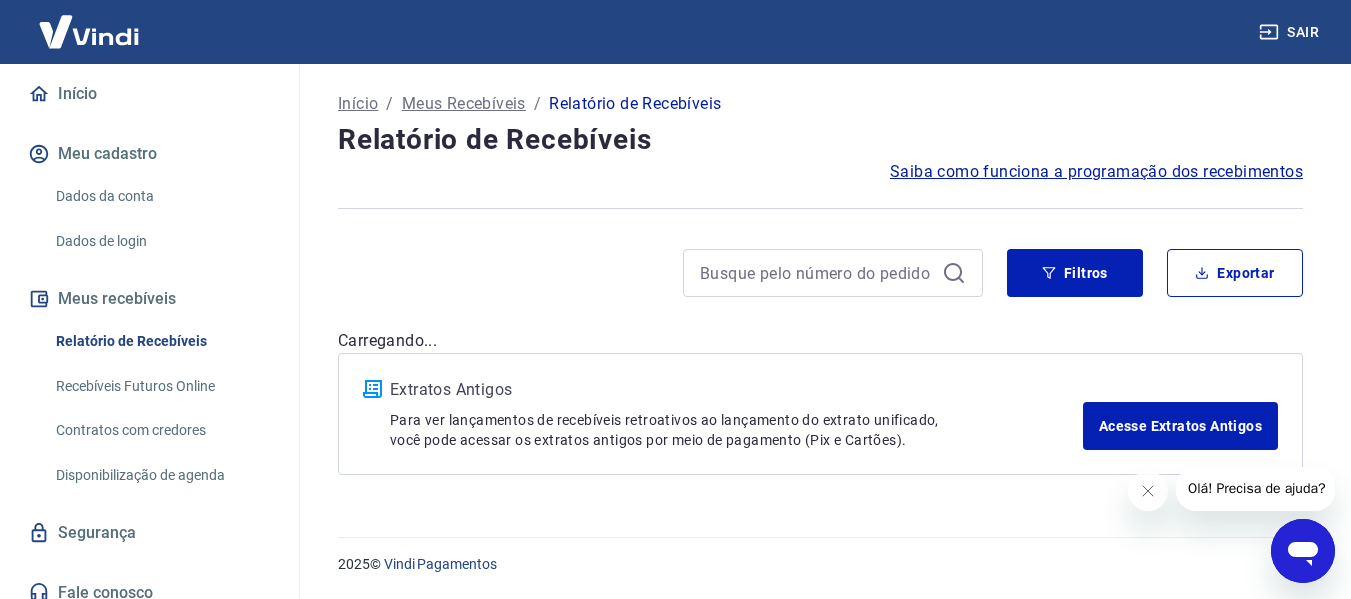 scroll, scrollTop: 0, scrollLeft: 0, axis: both 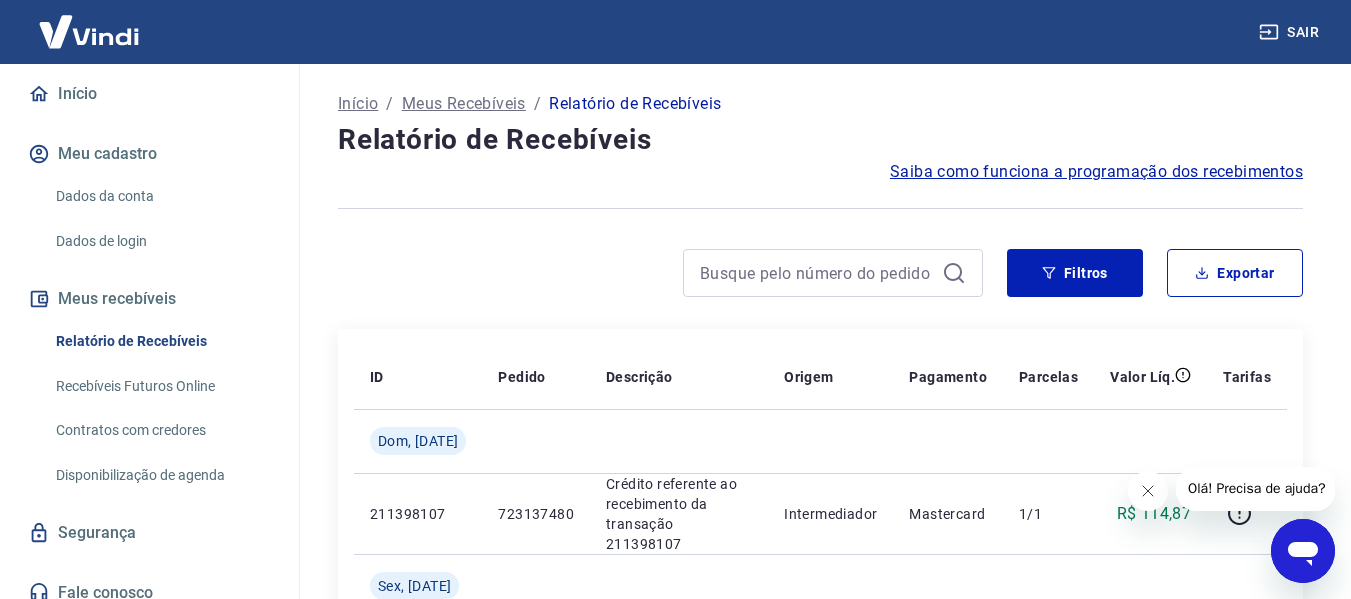 click 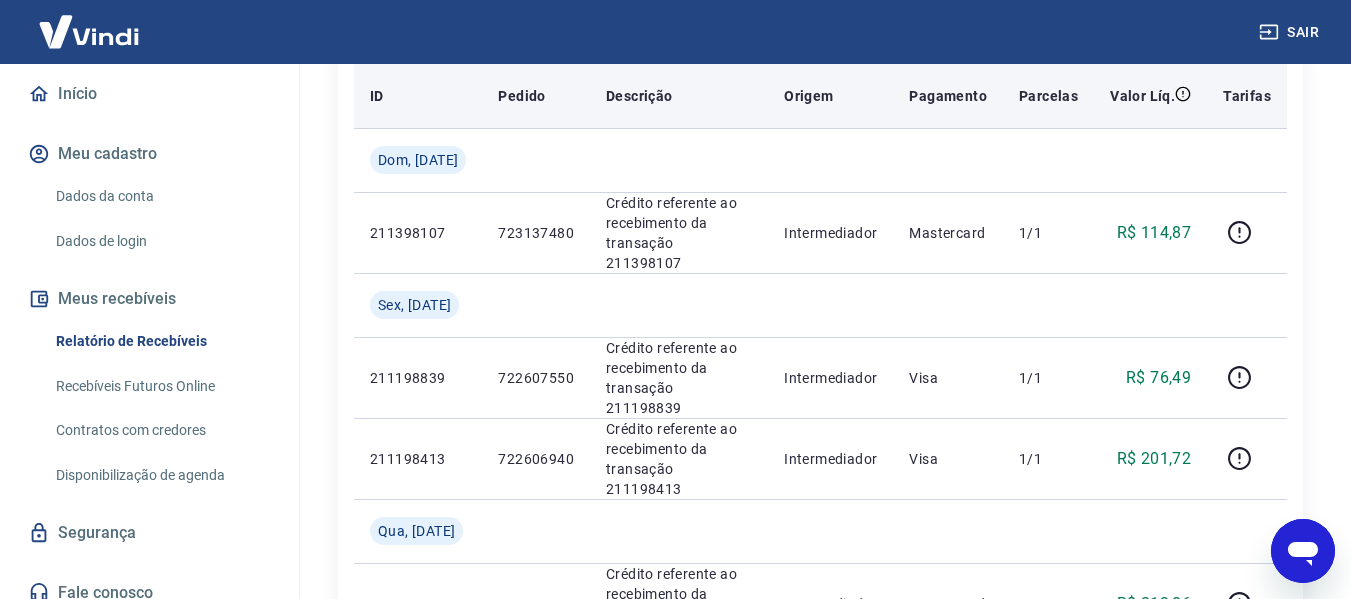scroll, scrollTop: 0, scrollLeft: 0, axis: both 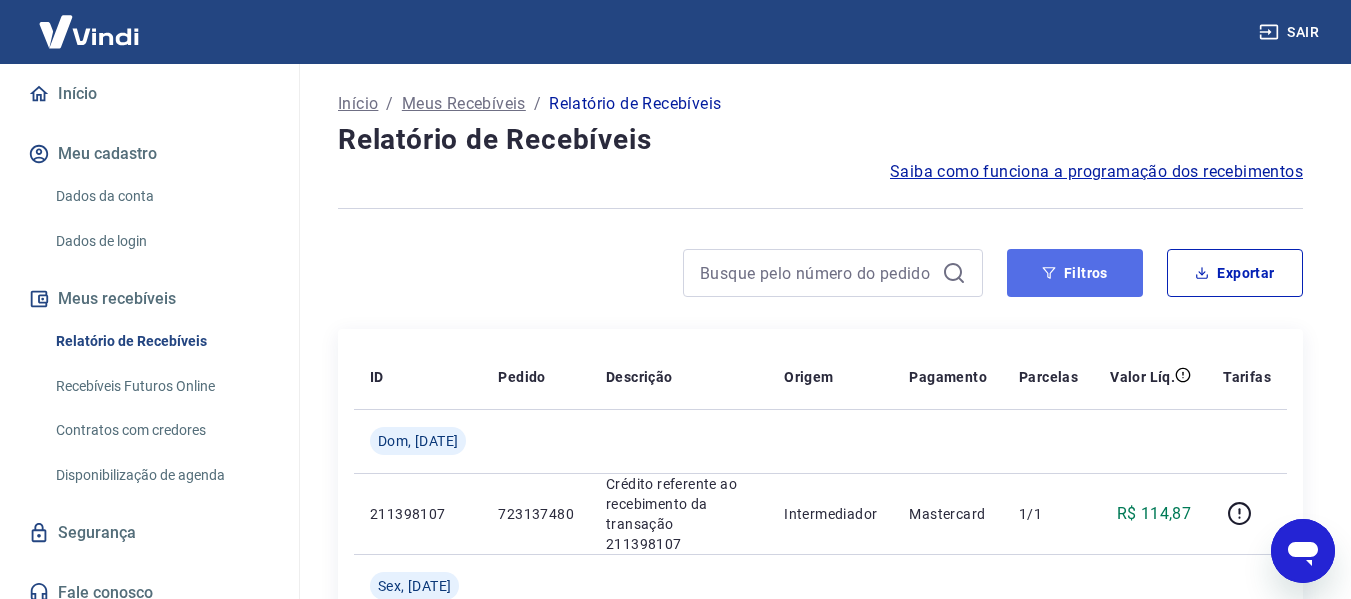 click on "Filtros" at bounding box center (1075, 273) 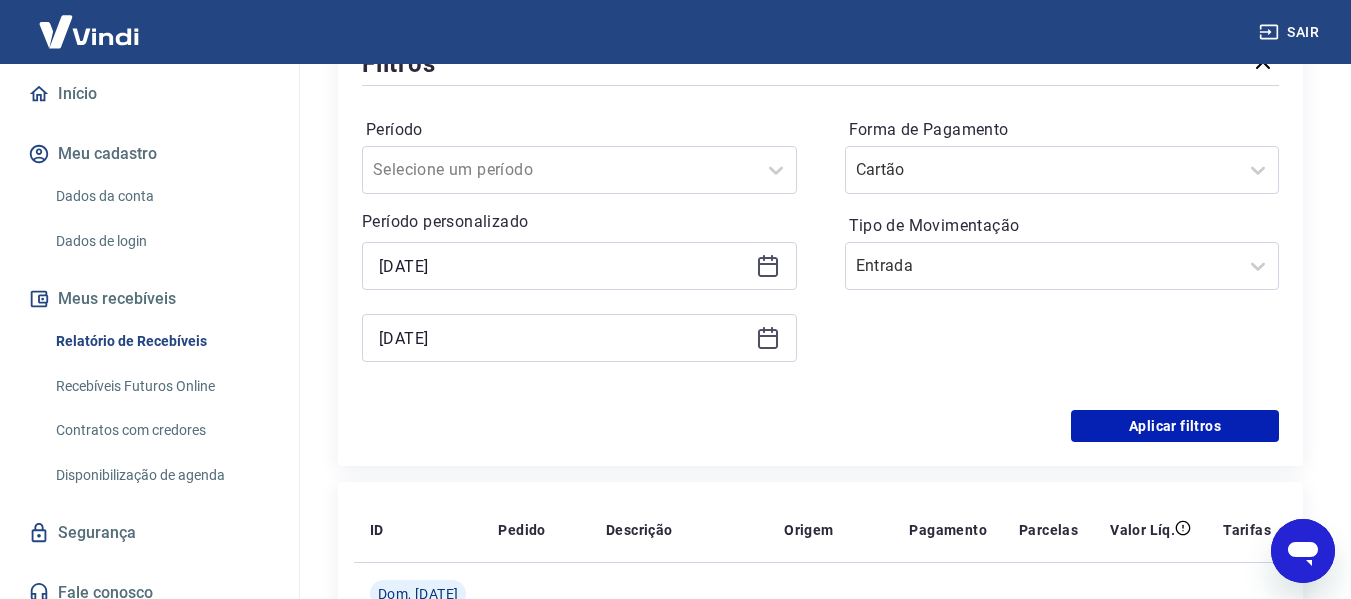 scroll, scrollTop: 300, scrollLeft: 0, axis: vertical 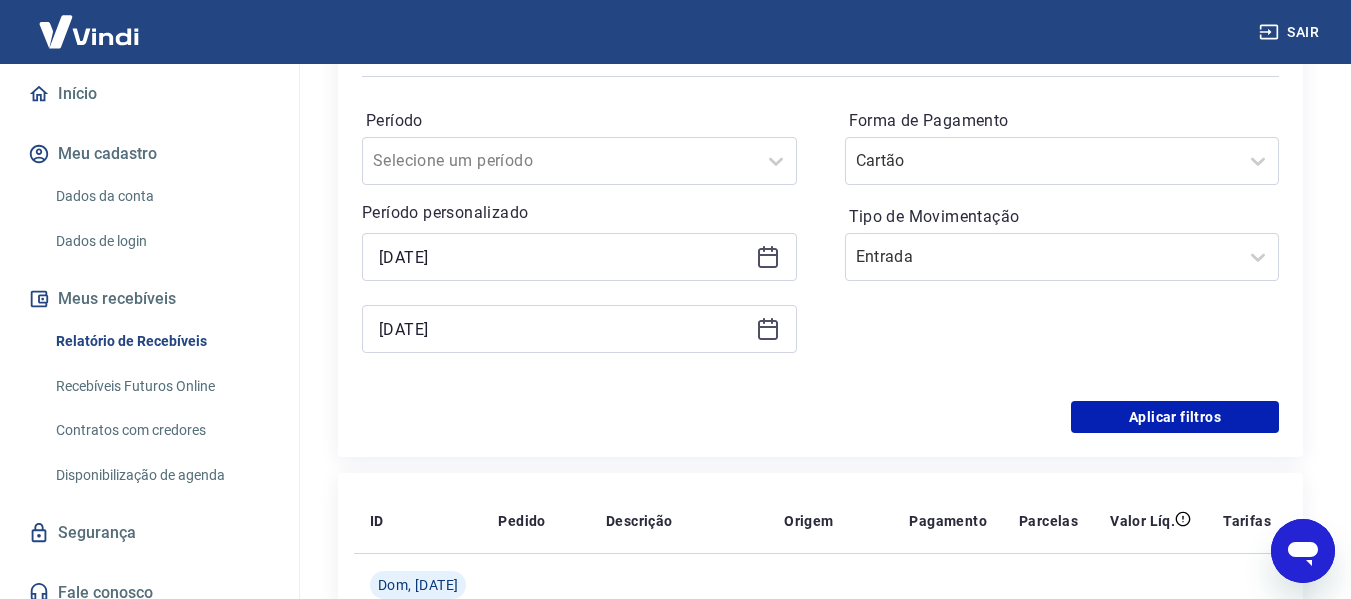 click 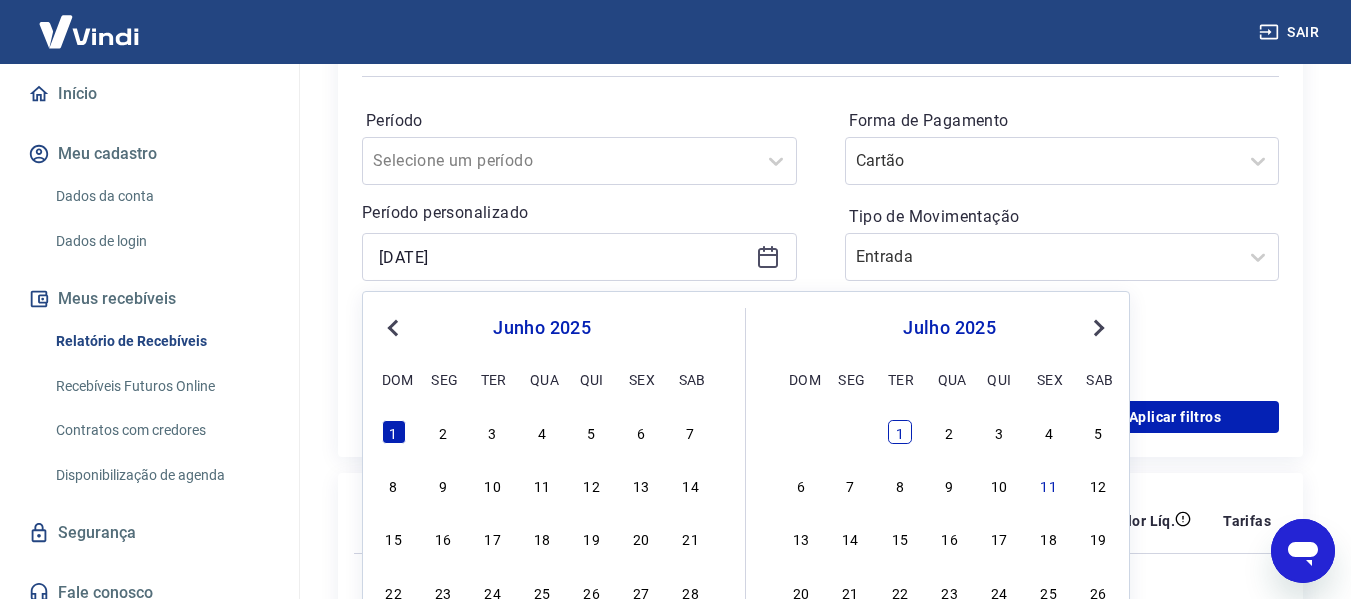 click on "1" at bounding box center [900, 432] 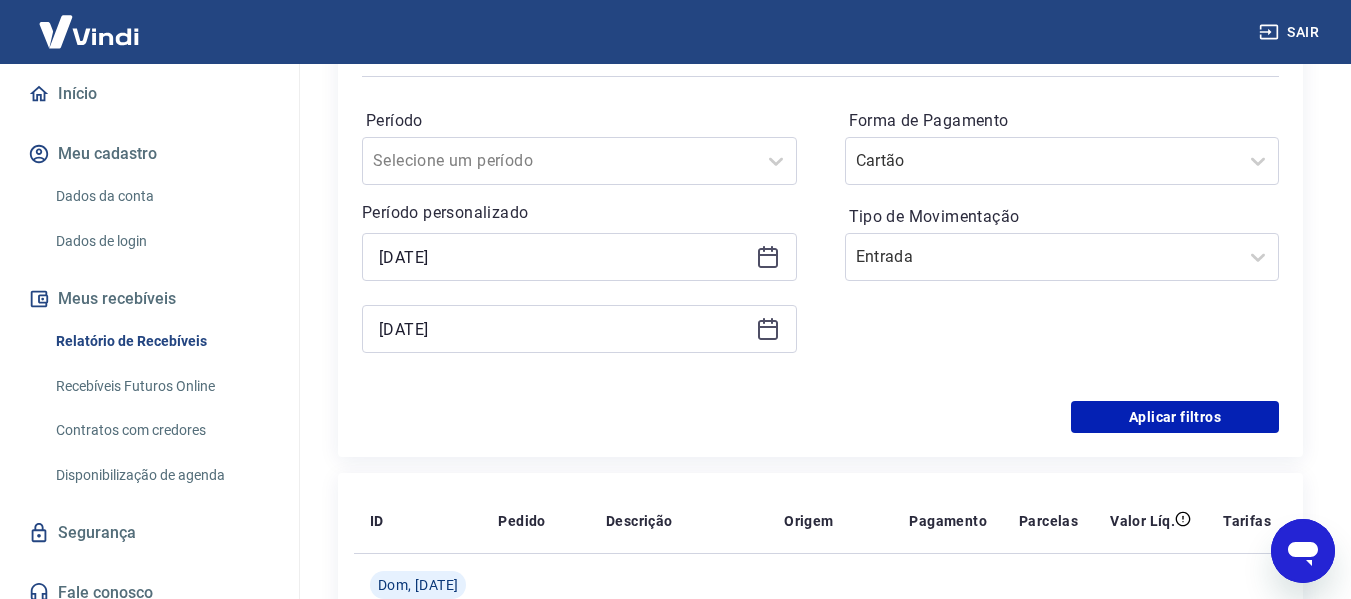 type on "01/07/2025" 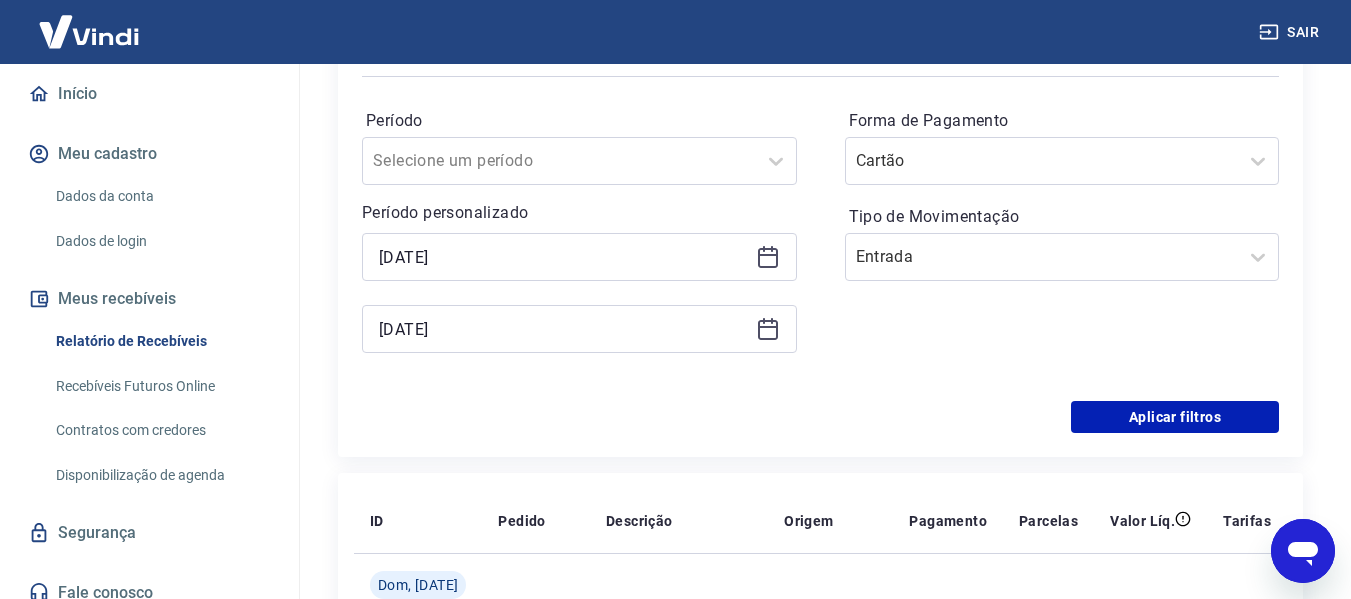 click 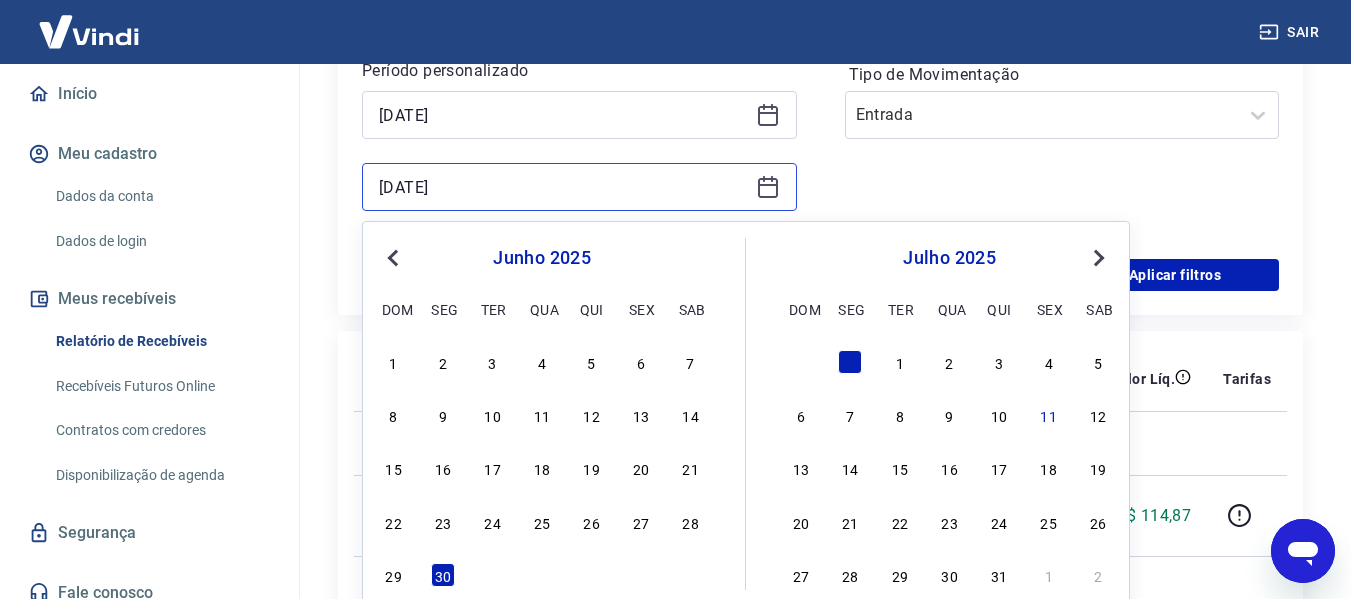 scroll, scrollTop: 500, scrollLeft: 0, axis: vertical 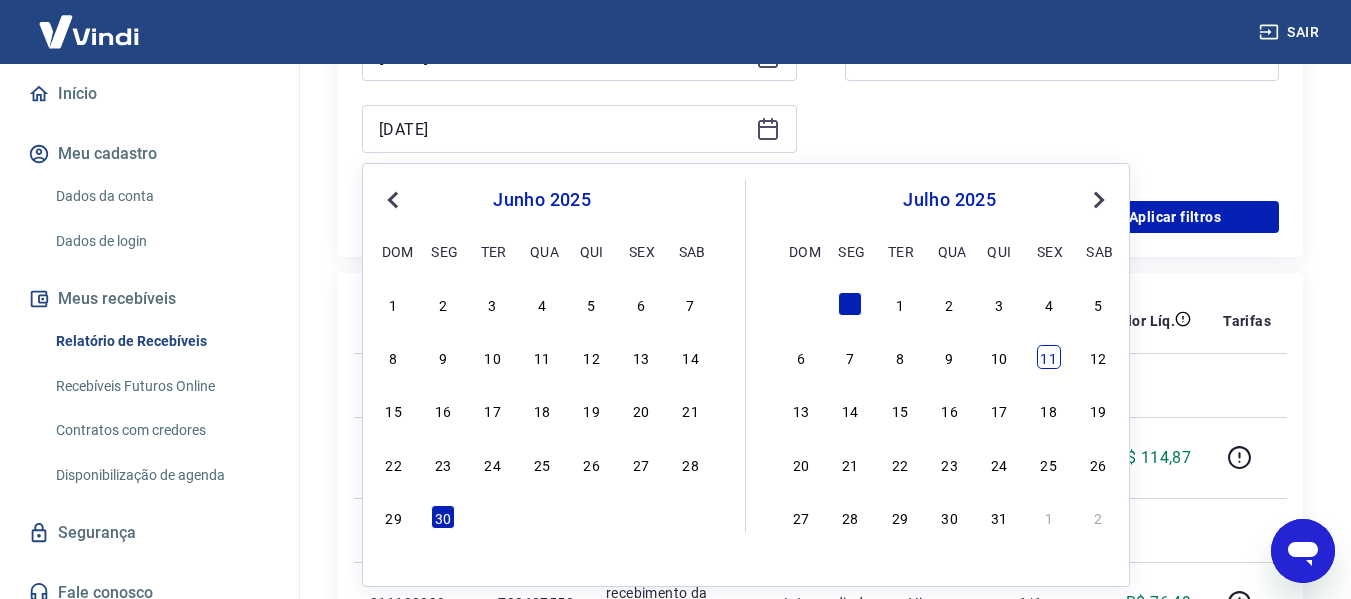 click on "11" at bounding box center [1049, 357] 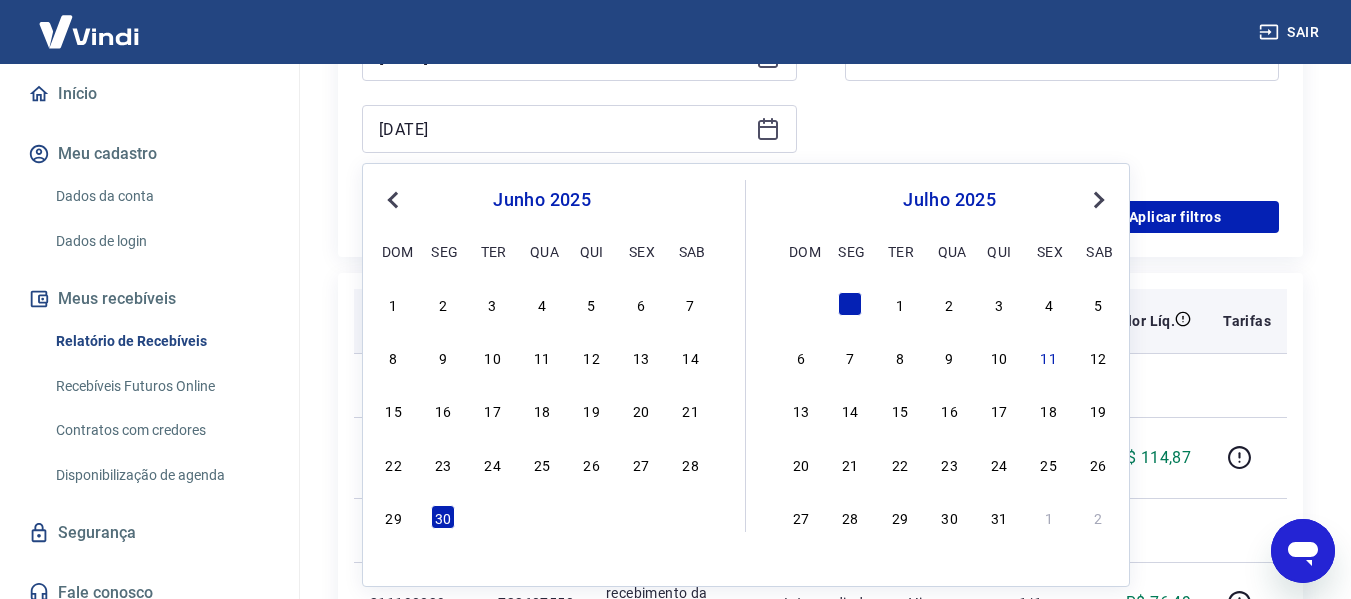 type on "11/07/2025" 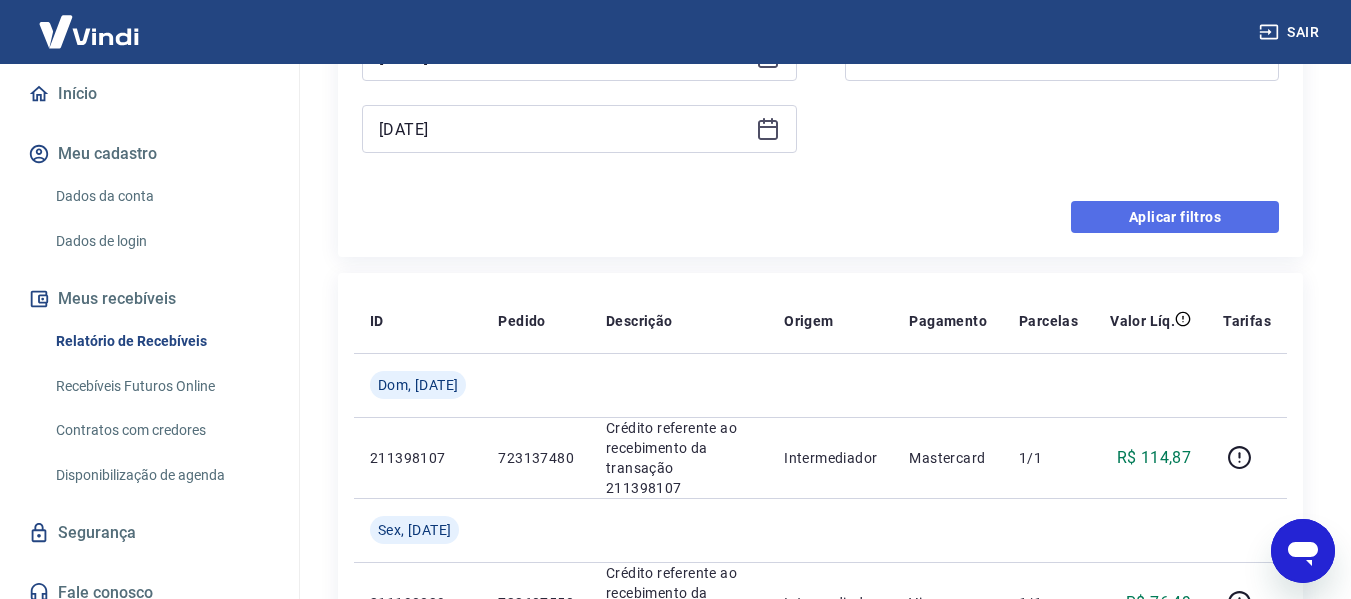 click on "Aplicar filtros" at bounding box center [1175, 217] 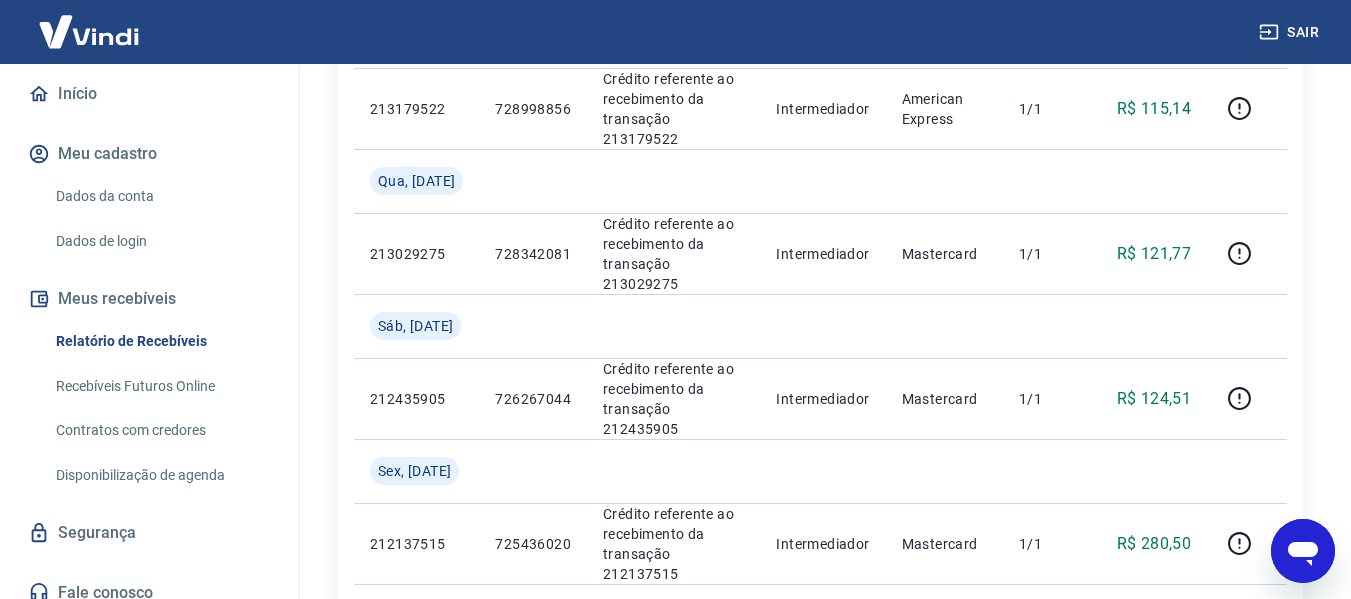 scroll, scrollTop: 500, scrollLeft: 0, axis: vertical 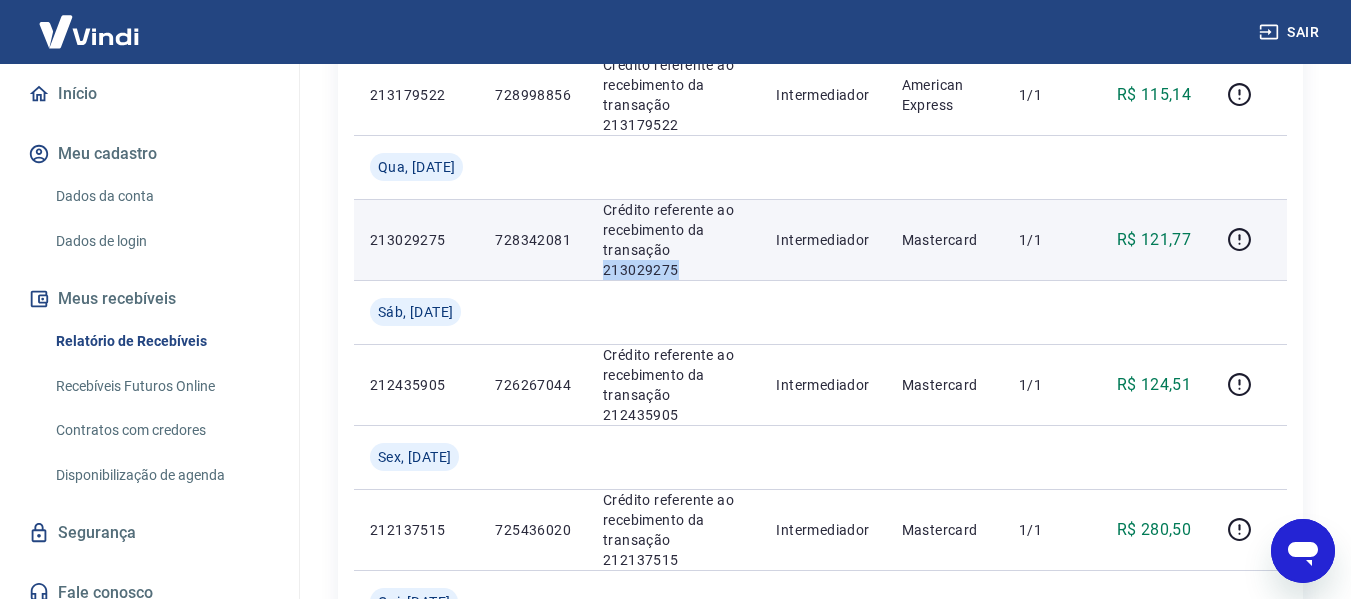 copy on "213029275" 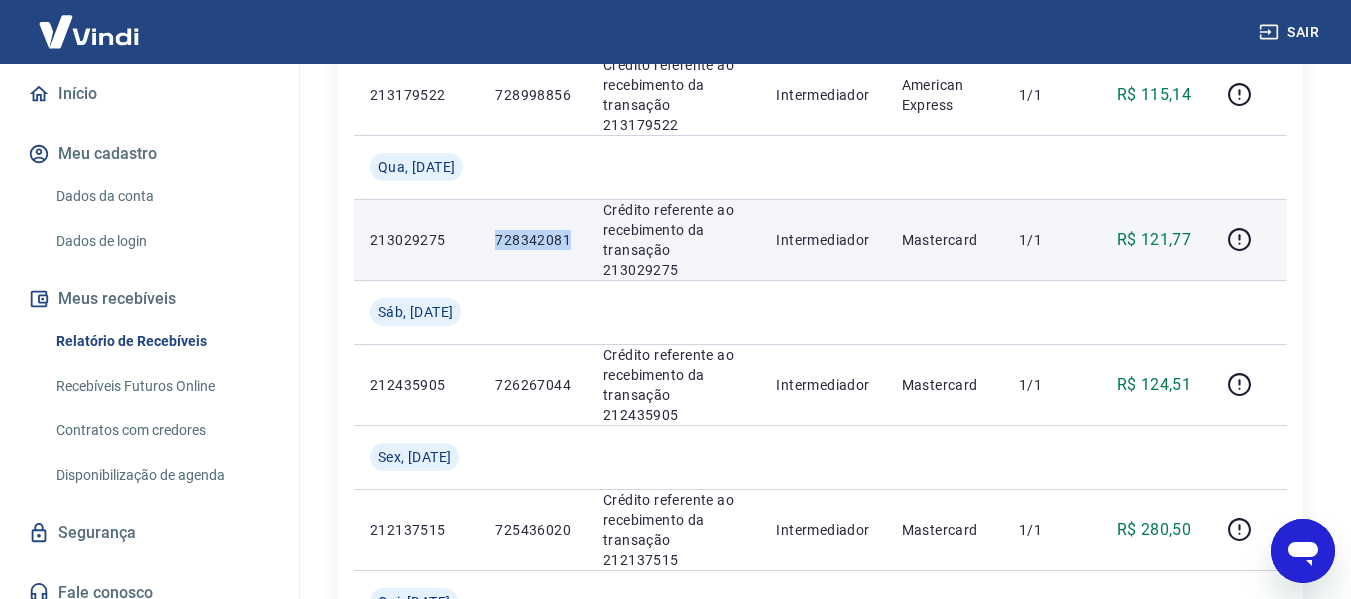 drag, startPoint x: 572, startPoint y: 193, endPoint x: 481, endPoint y: 188, distance: 91.13726 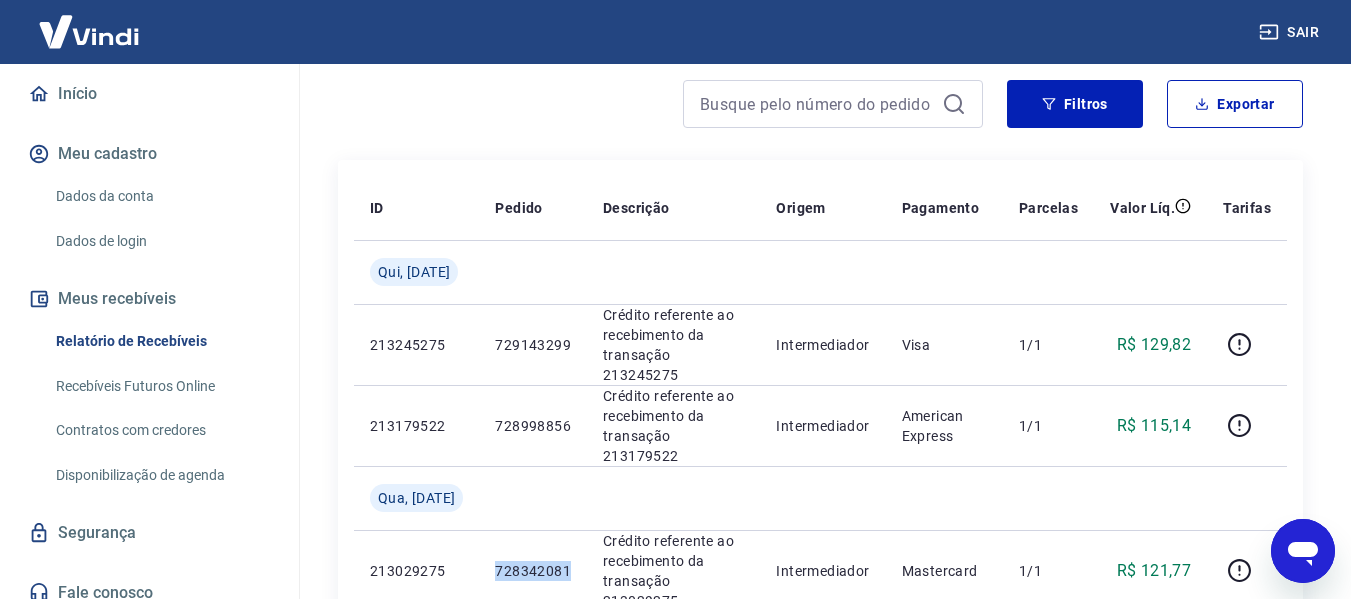 scroll, scrollTop: 0, scrollLeft: 0, axis: both 